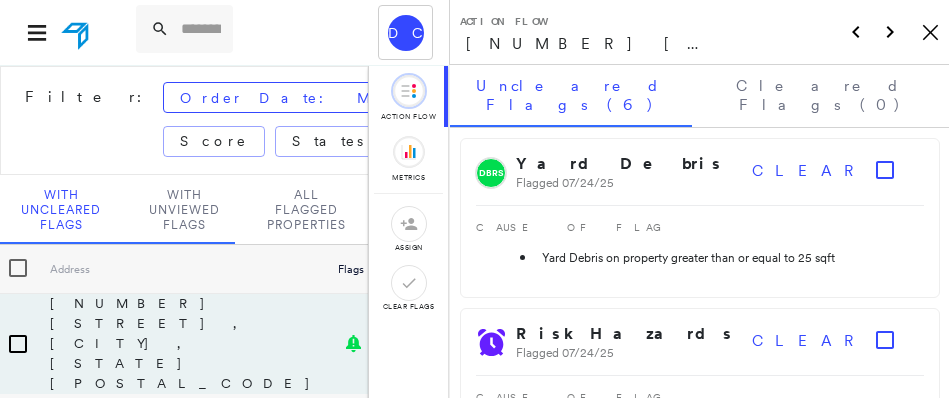 scroll, scrollTop: 0, scrollLeft: 0, axis: both 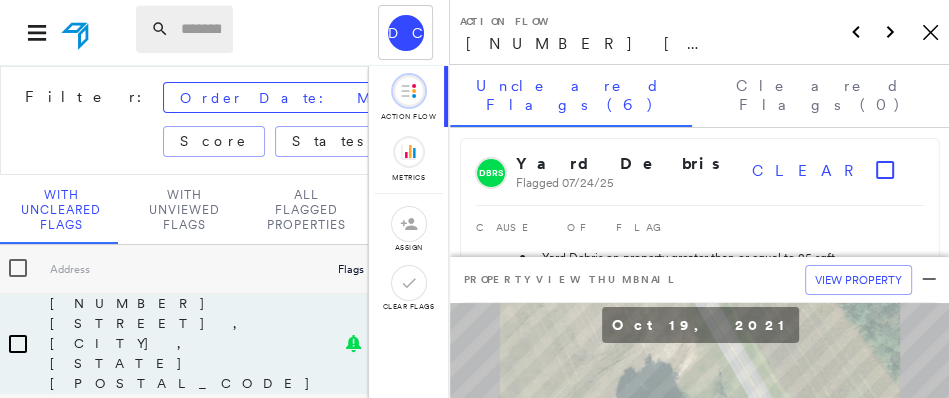 click at bounding box center (201, 29) 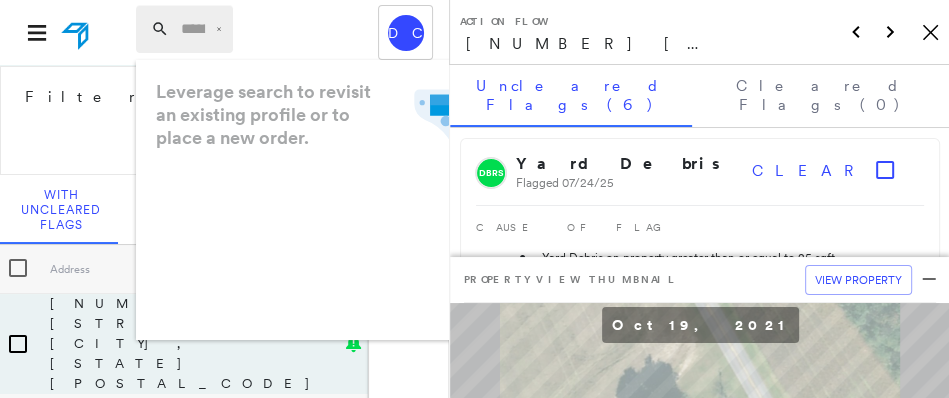 paste on "**********" 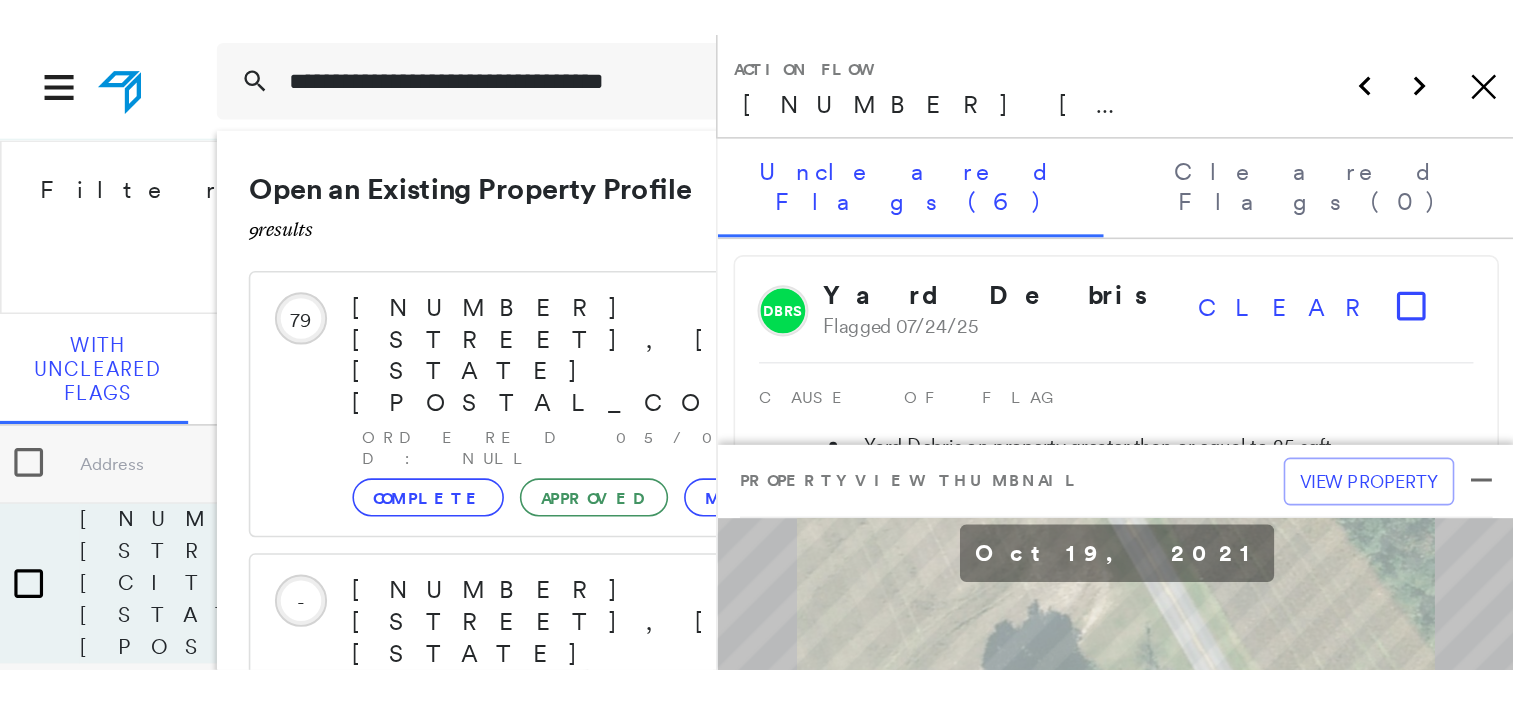 scroll, scrollTop: 0, scrollLeft: 0, axis: both 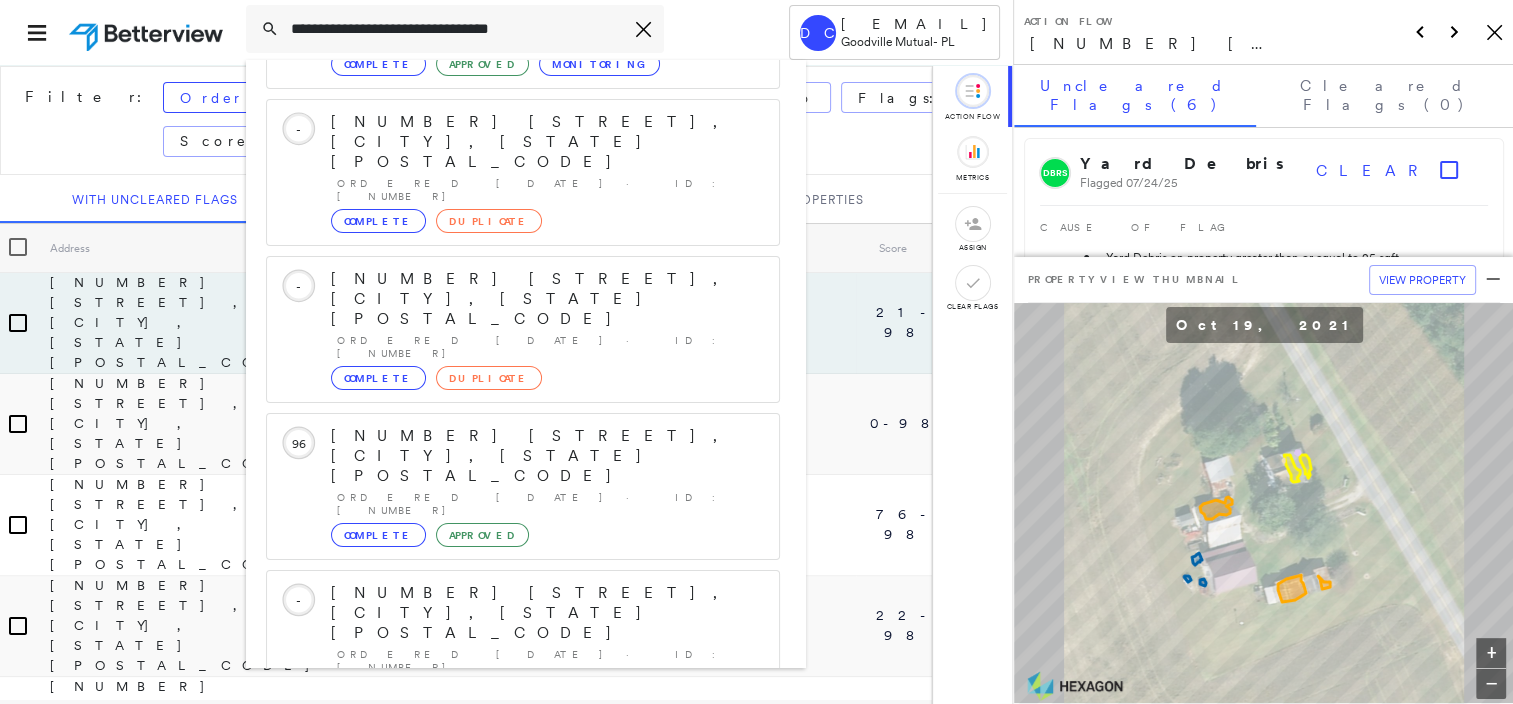 type on "**********" 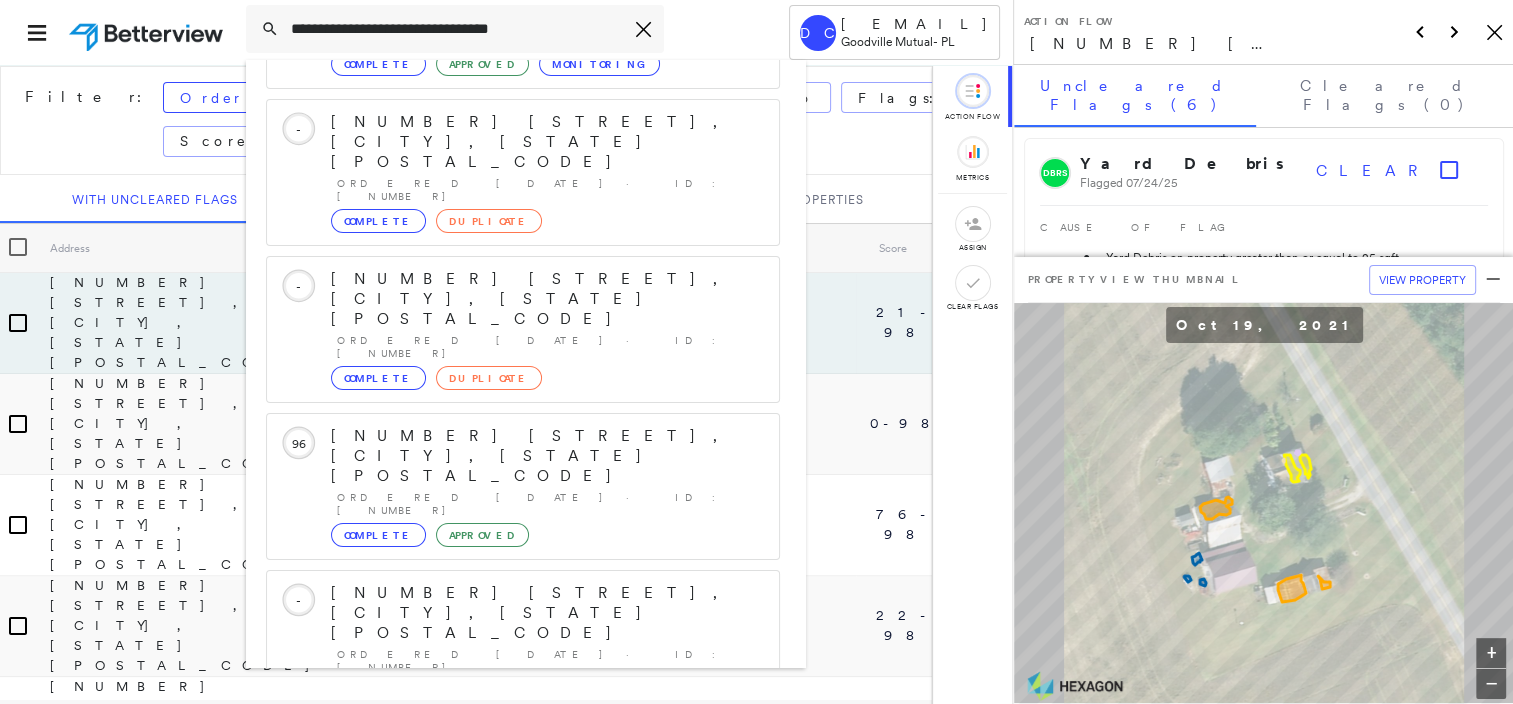 click on "[NUMBER] [STREET], [CITY], [STATE] [POSTAL_CODE]" at bounding box center (501, 905) 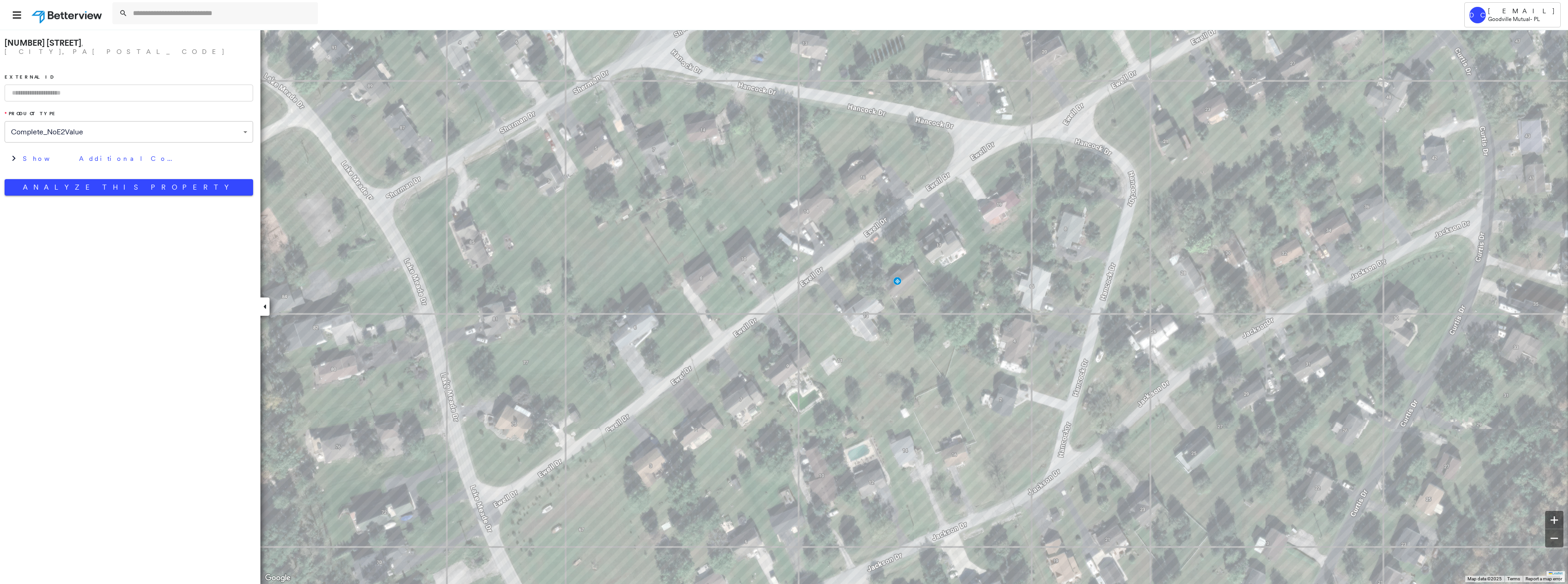 click on "**********" at bounding box center (130, 307) 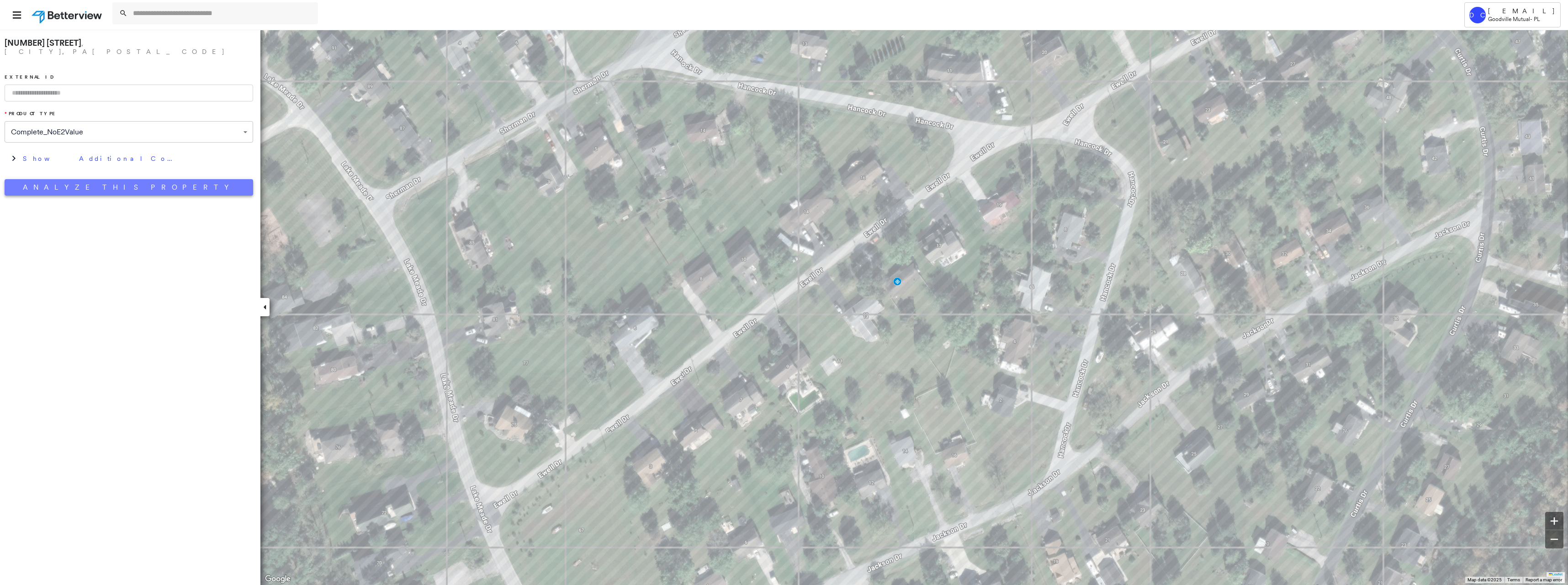 click on "Analyze This Property" at bounding box center (129, 187) 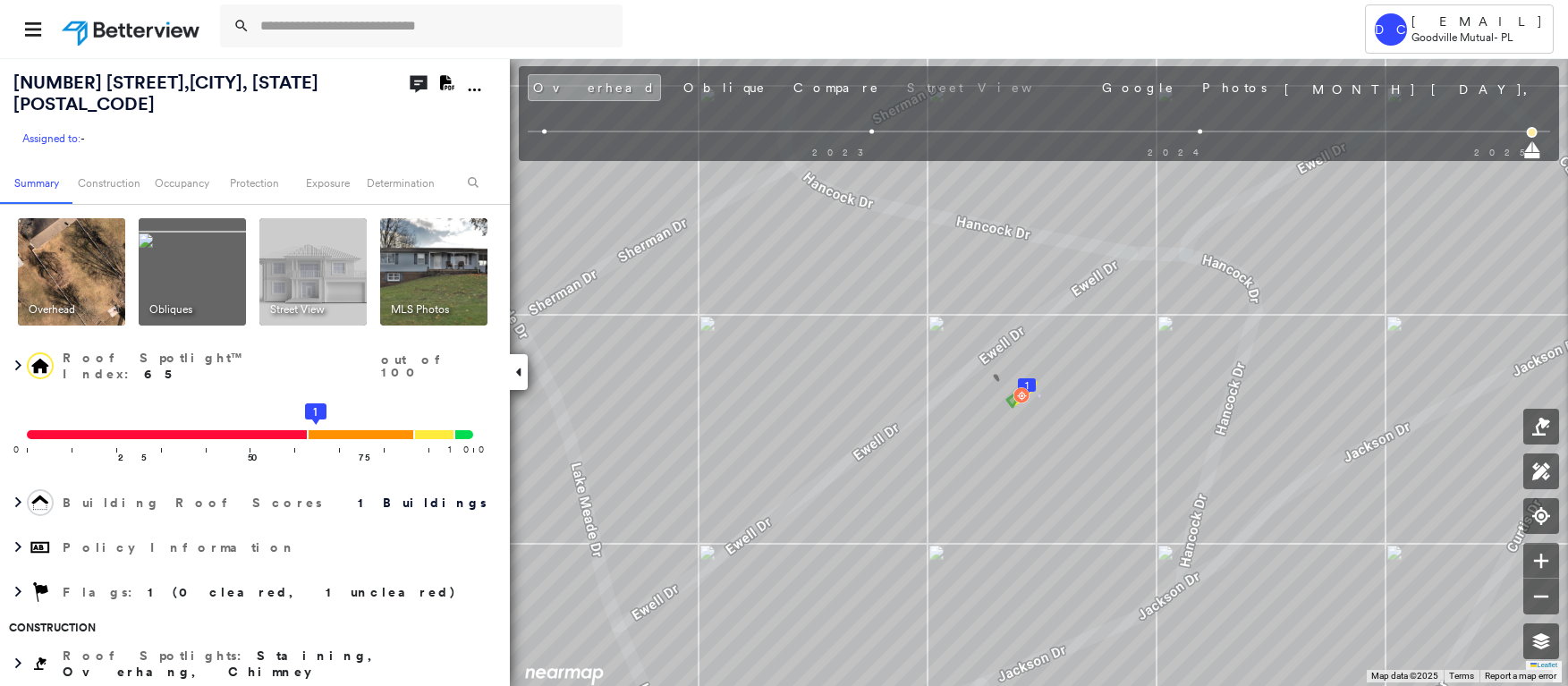 click on "[NUMBER] [STREET] , [CITY], [STATE] [POSTAL_CODE]" at bounding box center [165, 93] 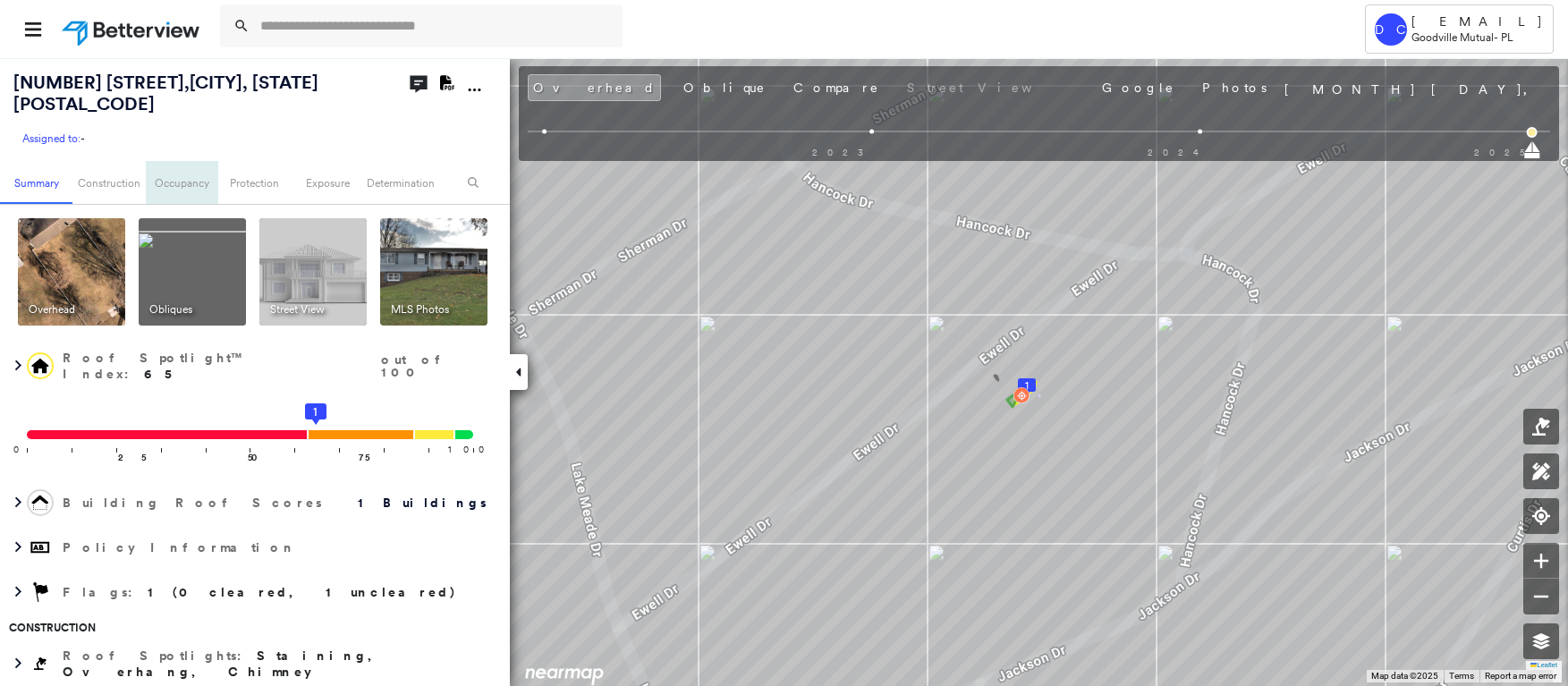 click on "Occupancy" at bounding box center [182, 182] 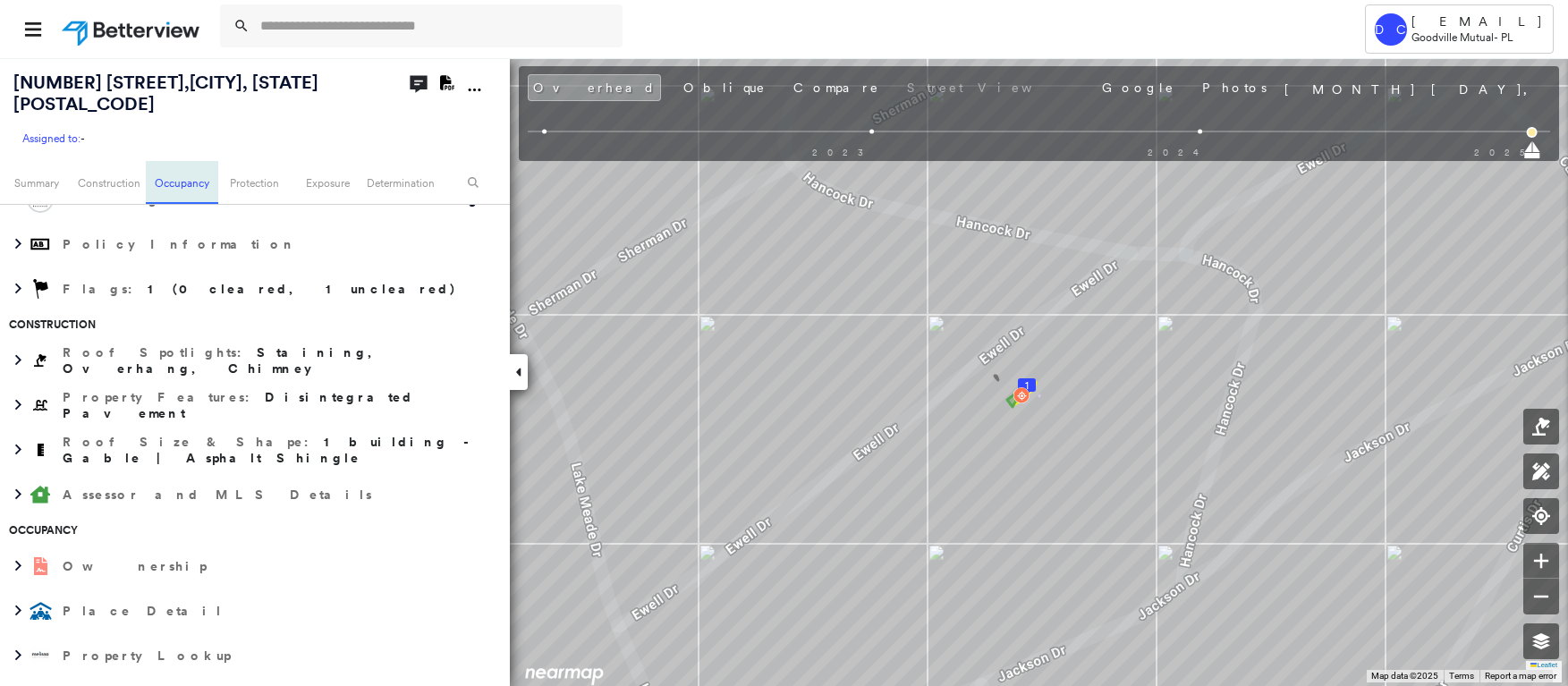scroll, scrollTop: 620, scrollLeft: 0, axis: vertical 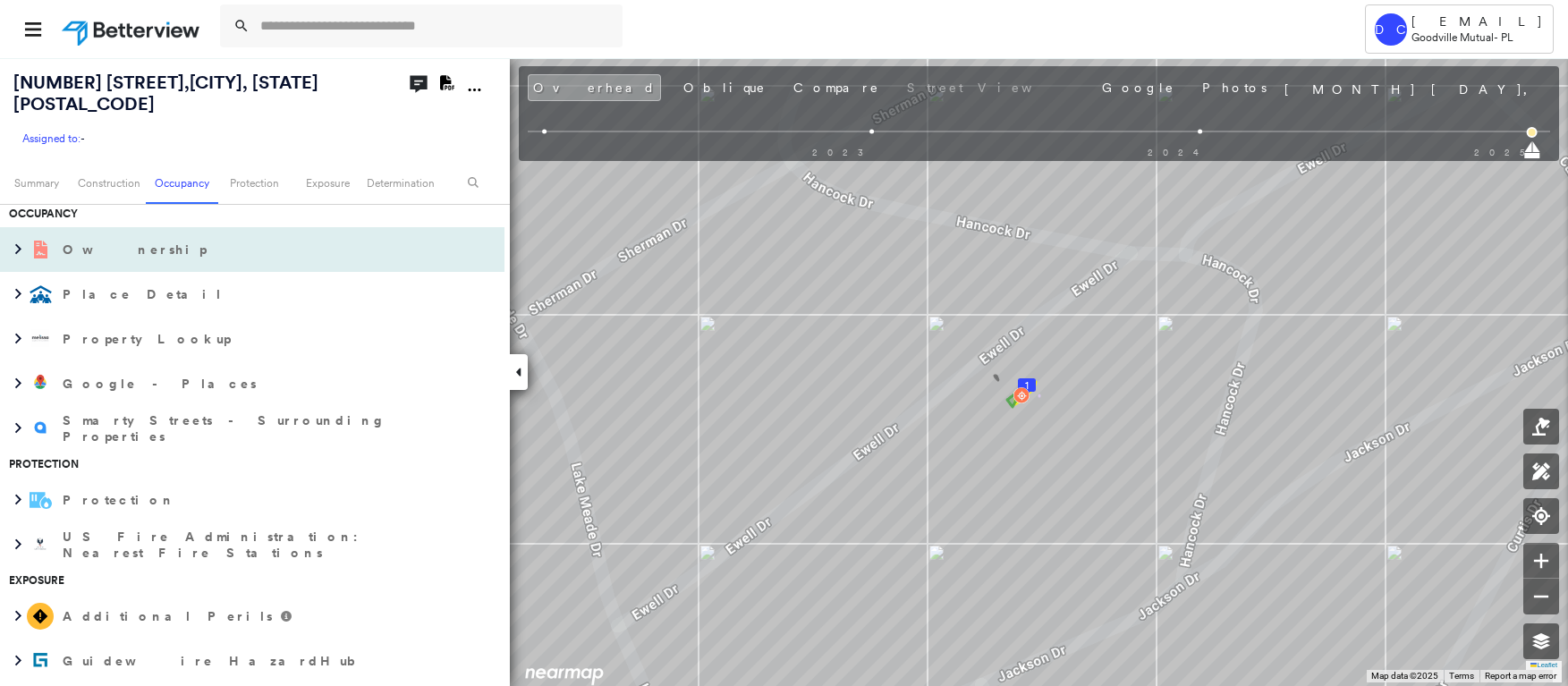 click on "Ownership" at bounding box center [234, 250] 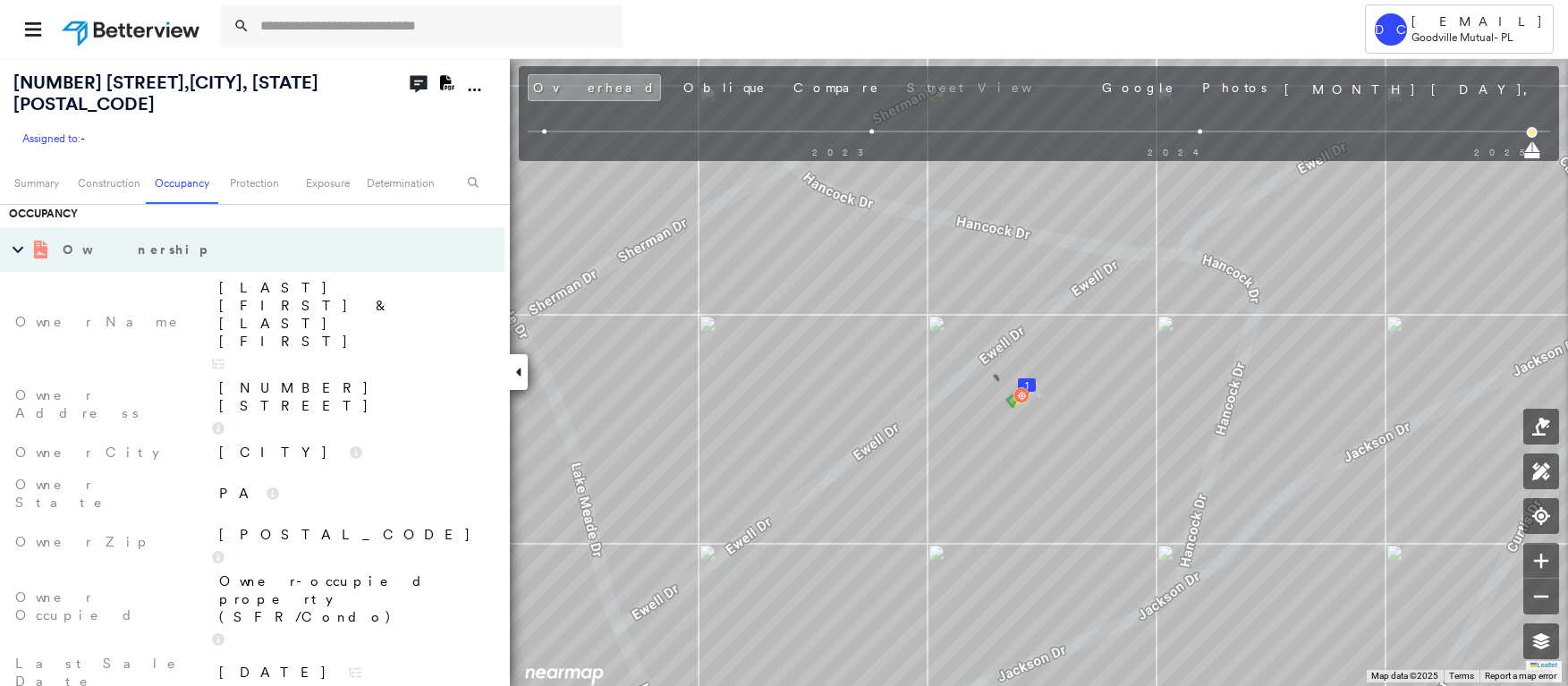 click on "Property Lookup" at bounding box center [234, 824] 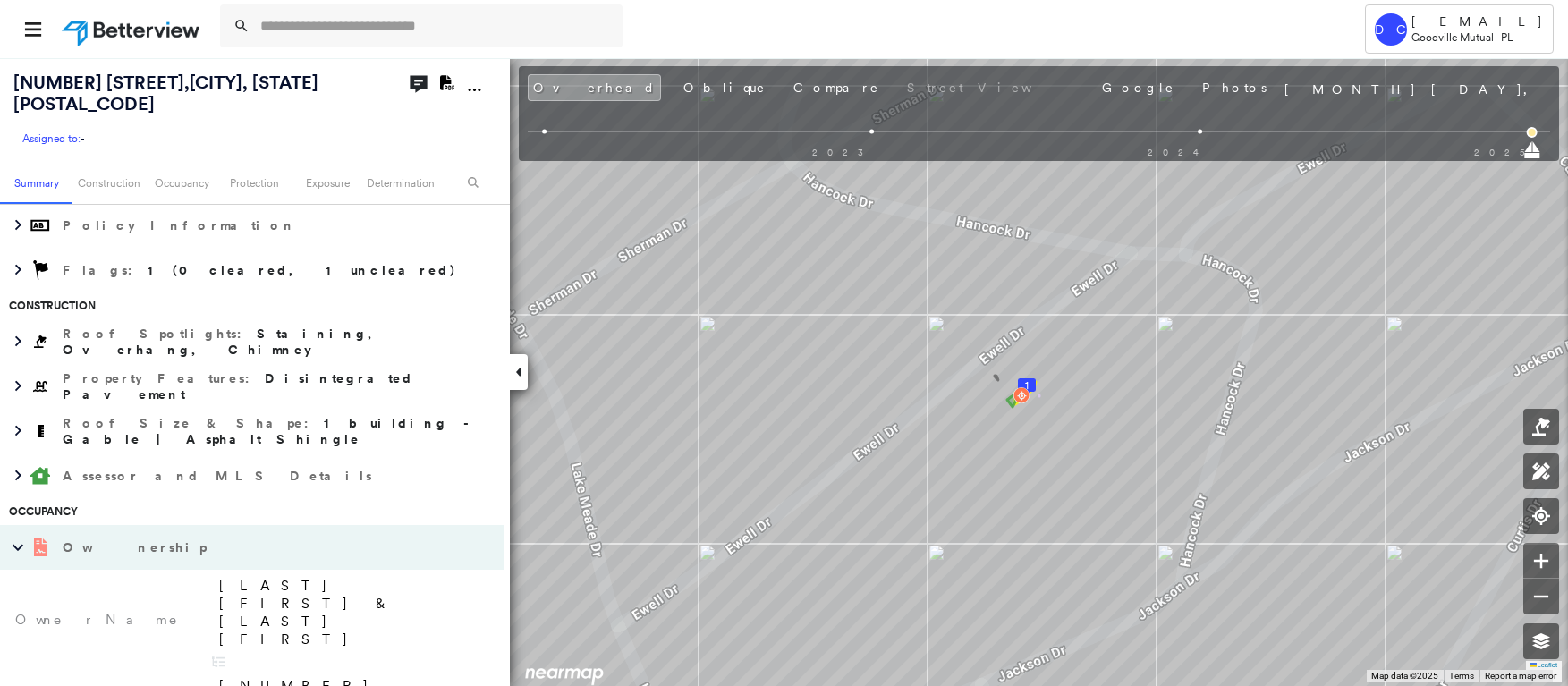 scroll, scrollTop: 0, scrollLeft: 0, axis: both 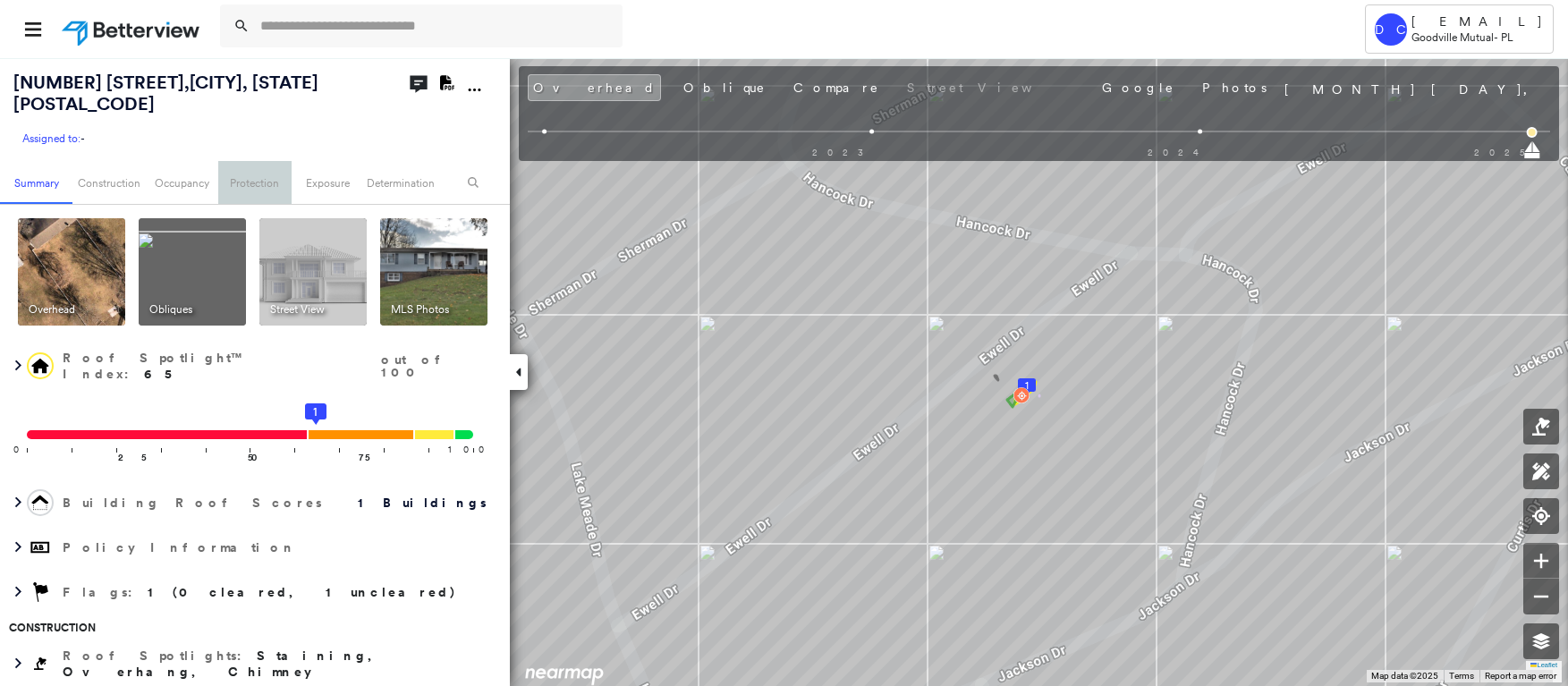 click on "Protection" at bounding box center [254, 182] 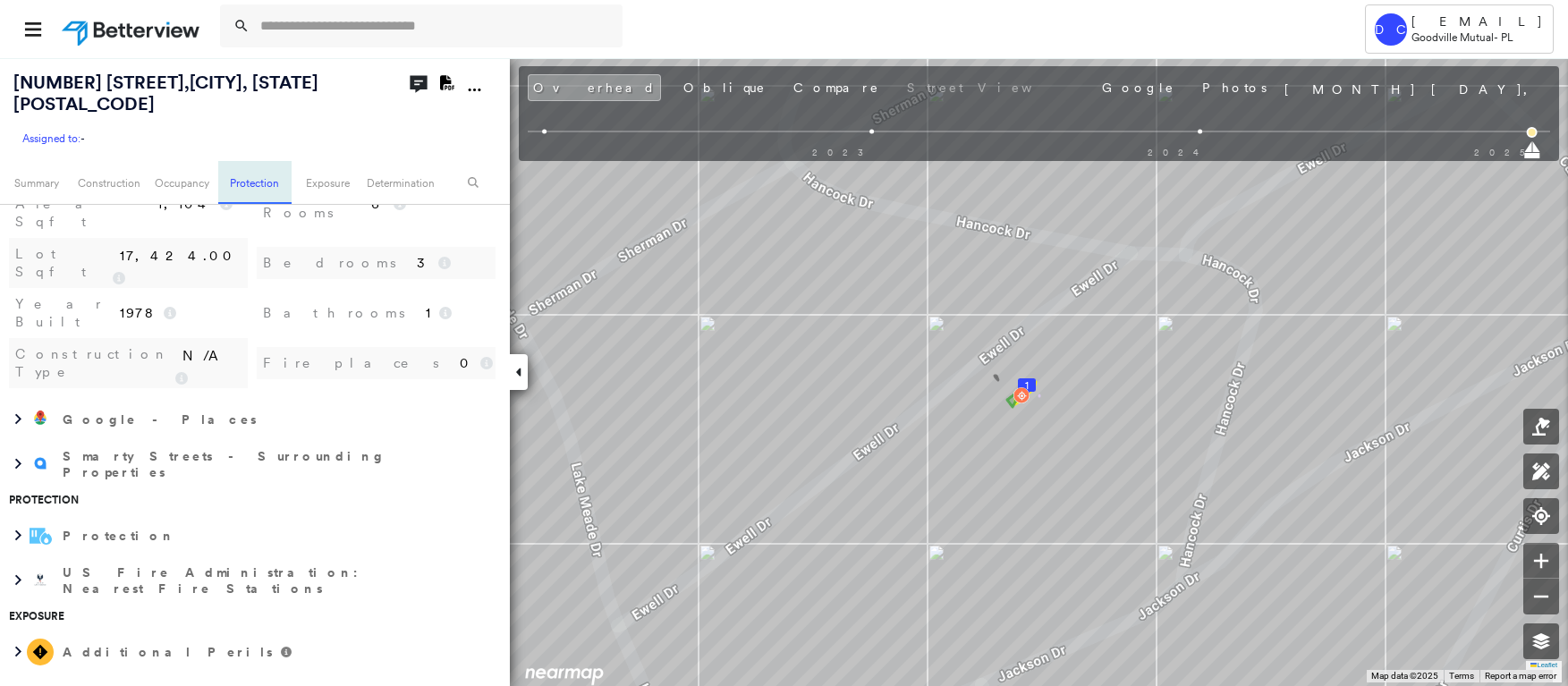 scroll, scrollTop: 1643, scrollLeft: 0, axis: vertical 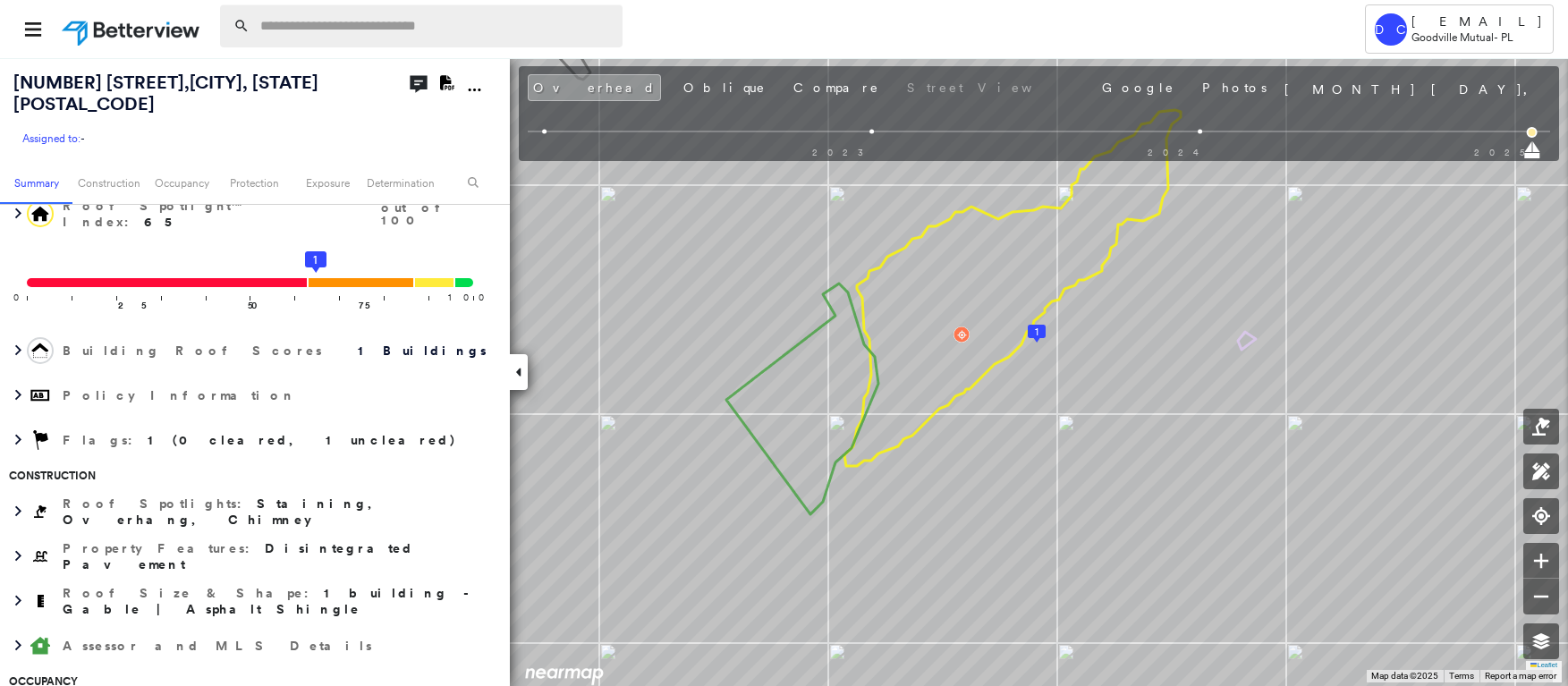 click at bounding box center (436, 26) 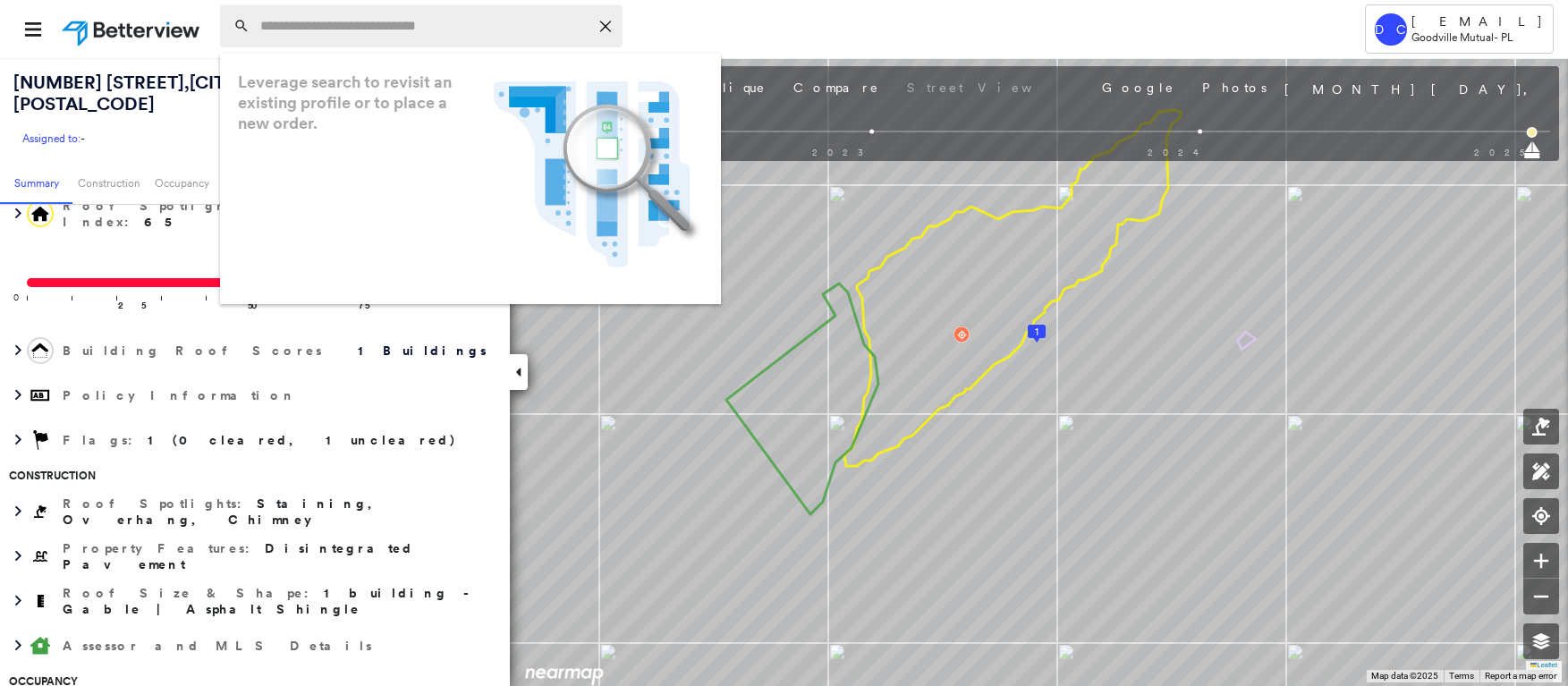 paste on "**********" 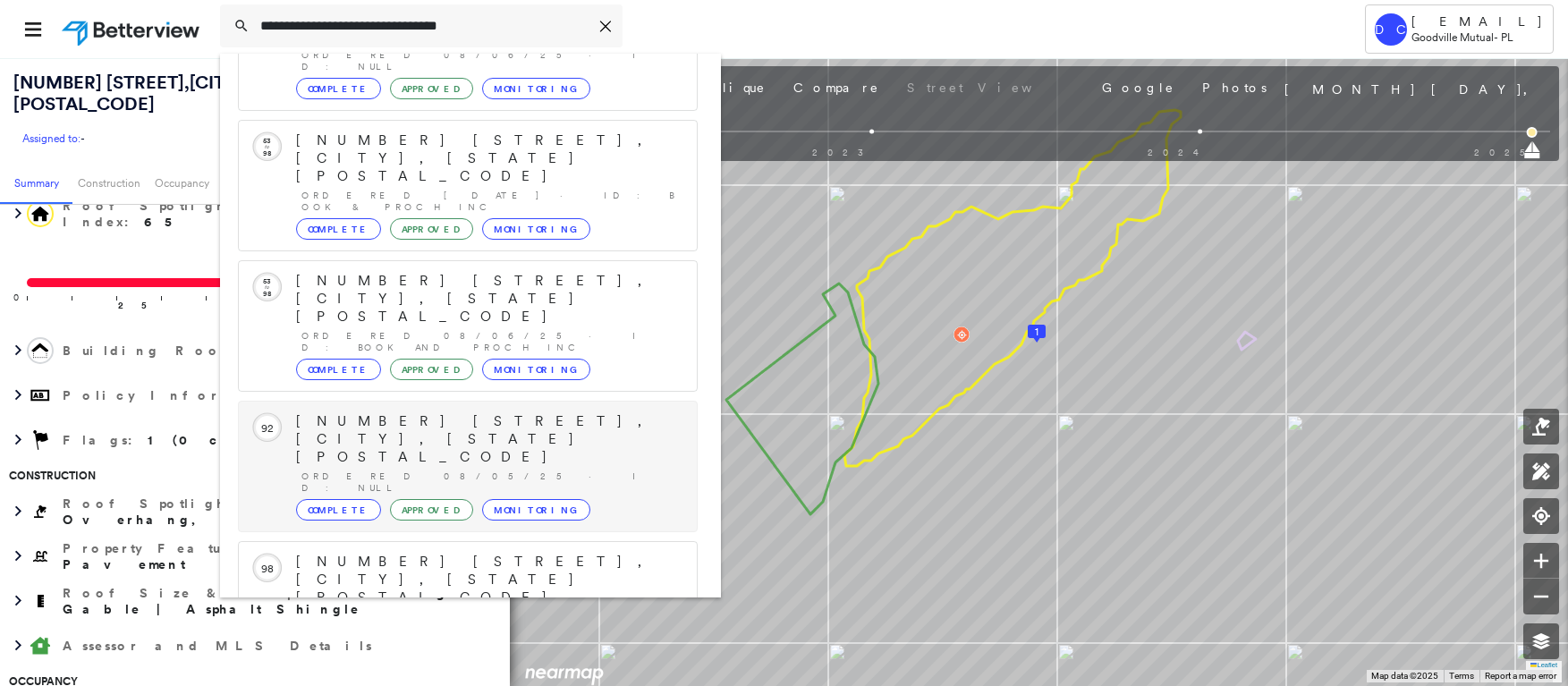 scroll, scrollTop: 189, scrollLeft: 0, axis: vertical 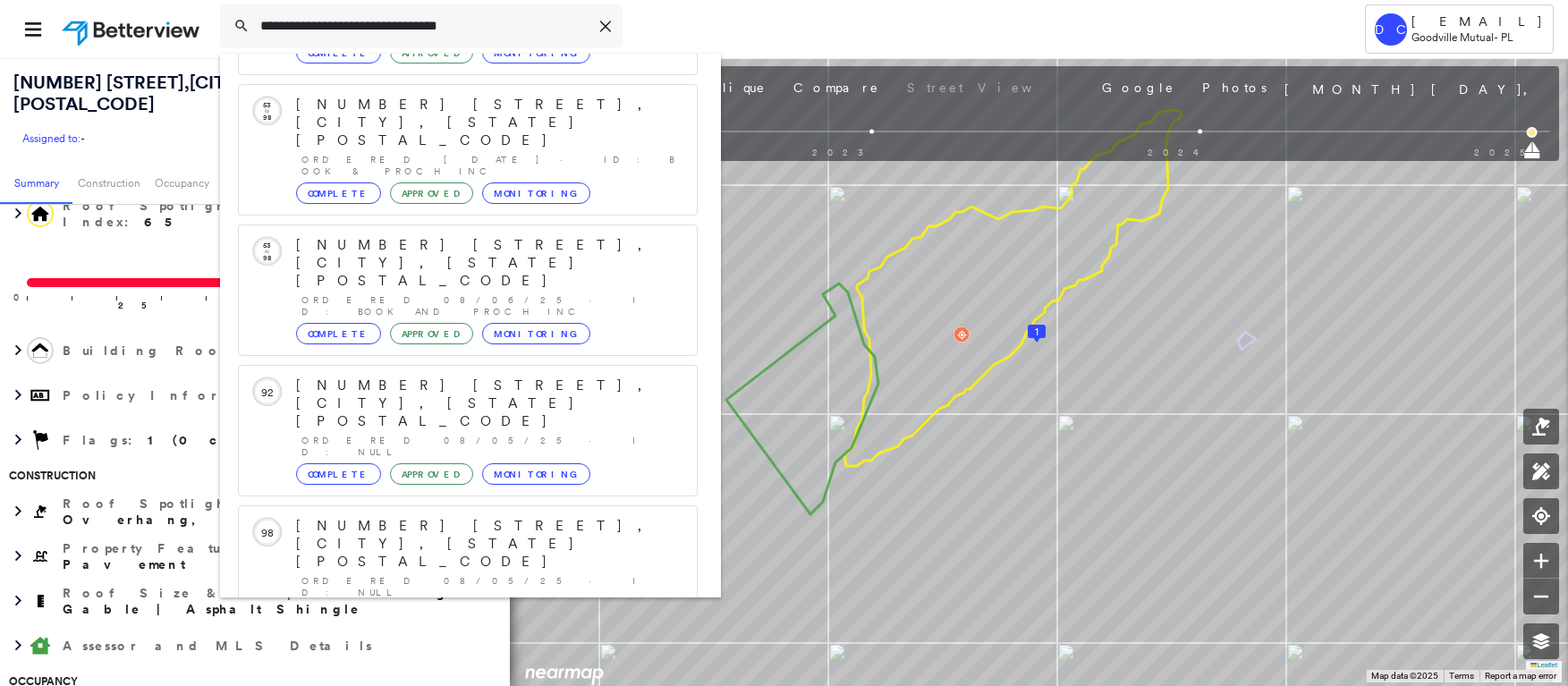 type on "**********" 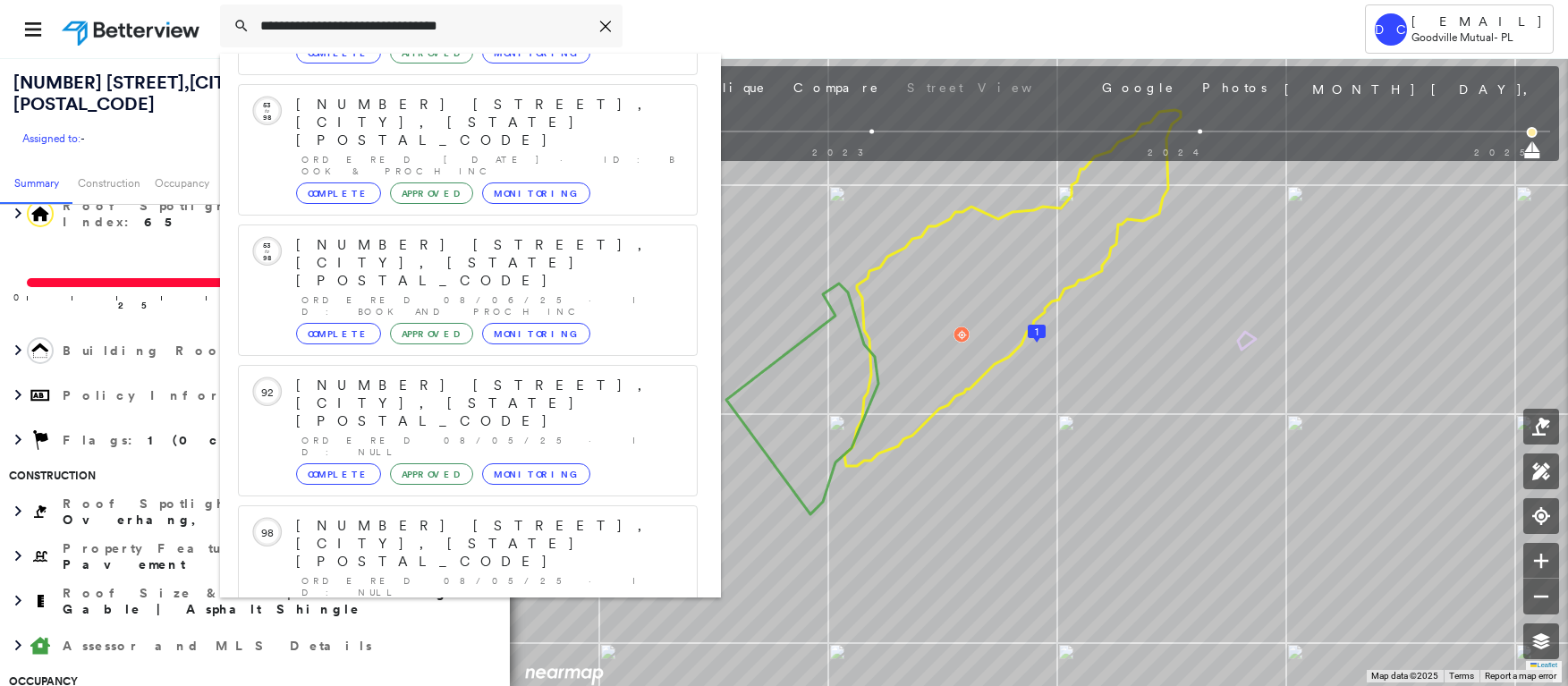 click on "[NUMBER] [STREET], [CITY], [STATE] [POSTAL_CODE]" at bounding box center (448, 805) 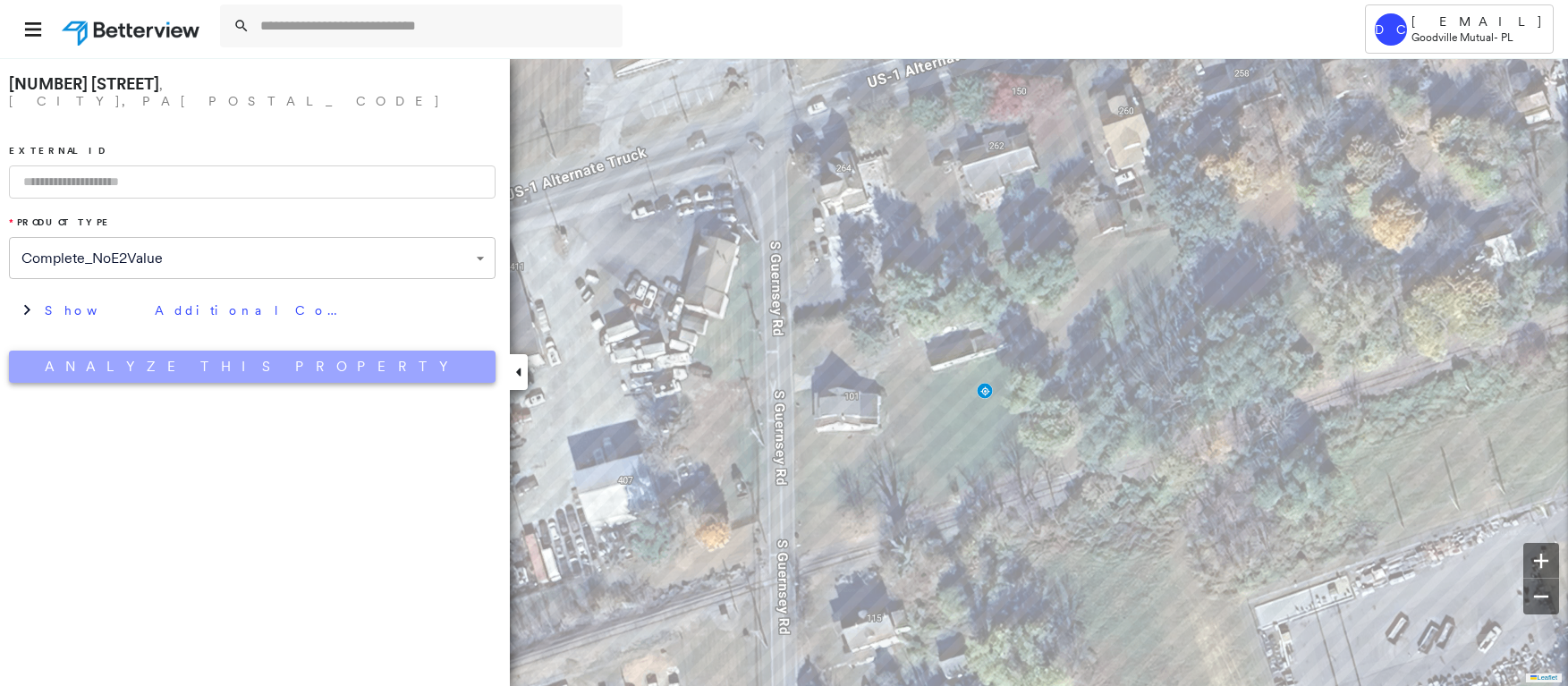 click on "Analyze This Property" at bounding box center (252, 367) 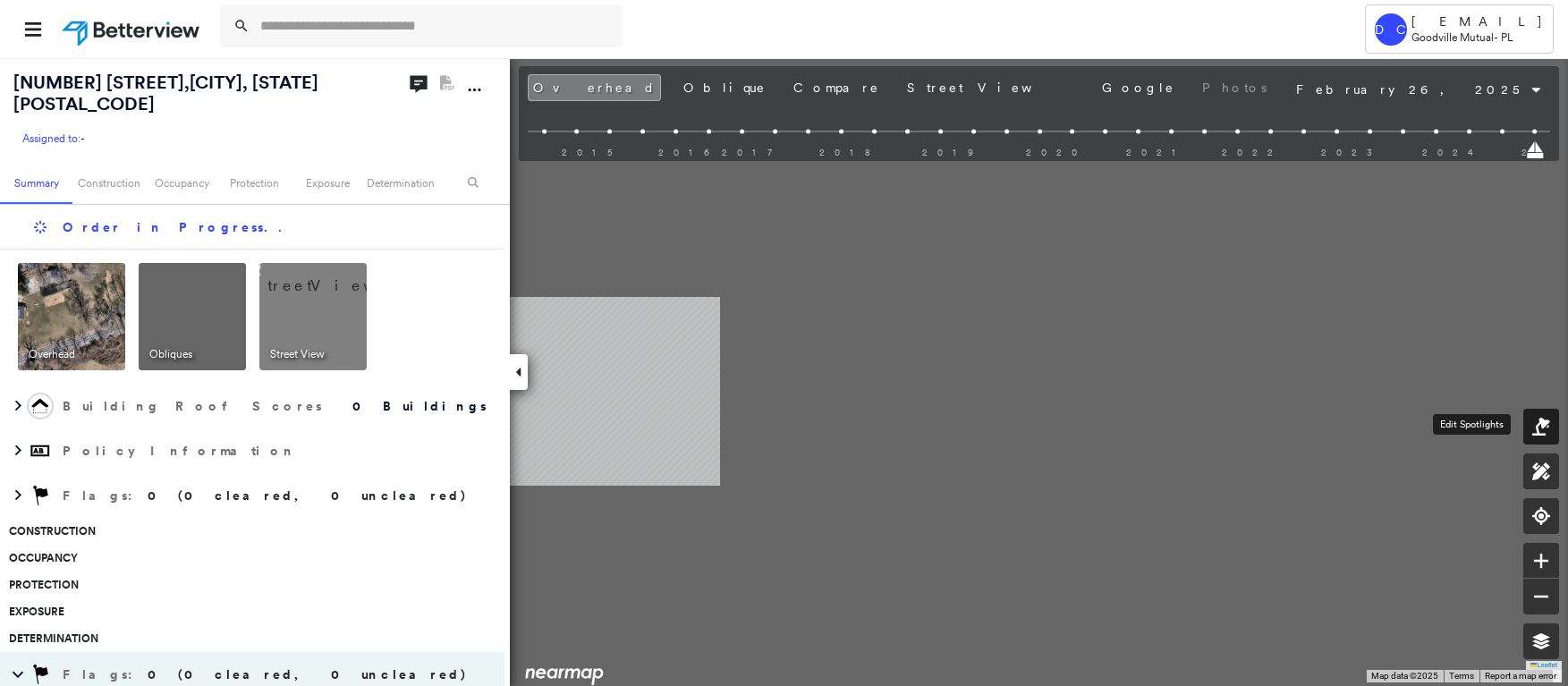 click on "[NUMBER] [STREET] , [CITY], [STATE] [POSTAL_CODE] Assigned to: - Assigned to: - Assigned to: - Open Comments PDF Report Not Available Summary Construction Occupancy Protection Exposure Determination Order in Progress .. Overhead Obliques Street View Building Roof Scores 0 Buildings Policy Information Flags : 0 (0 cleared, 0 uncleared) Construction Occupancy Protection Exposure Determination Flags : 0 (0 cleared, 0 uncleared) Uncleared Flags (0) Cleared Flags (0) There are no uncleared flags. Action Taken New Entry History Quote/New Business Terms & Conditions Added ACV Endorsement Added Cosmetic Endorsement Inspection/Loss Control Report Information Added to Inspection Survey Onsite Inspection Ordered Determined No Inspection Needed General Used Report to Further Agent/Insured Discussion Reject/Decline - New Business Allowed to Proceed / Policy Bound Added/Updated Building Information Save Renewal Terms & Conditions Added Cosmetic Endorsement Deductible Change Premium Adjusted Added ACV Endorsement General" at bounding box center (784, 371) 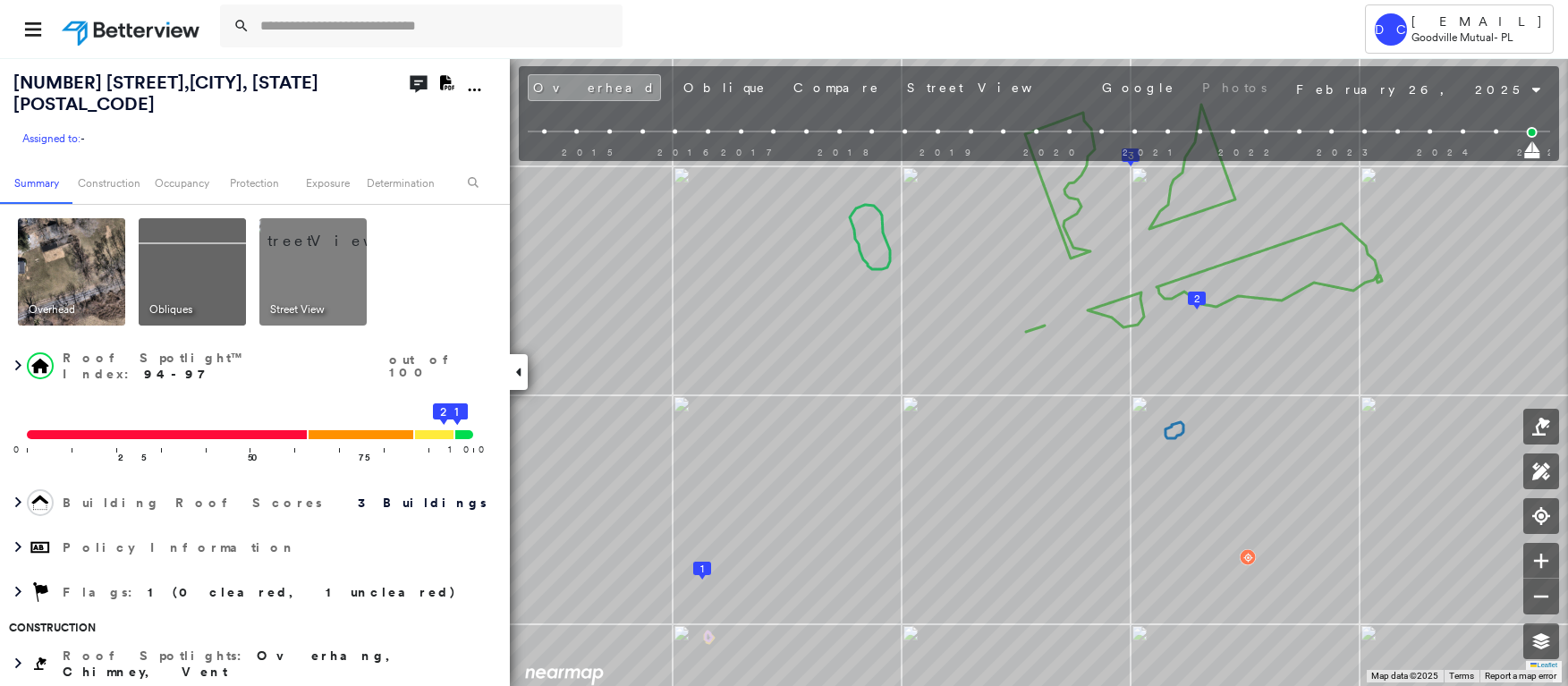 click at bounding box center (335, 232) 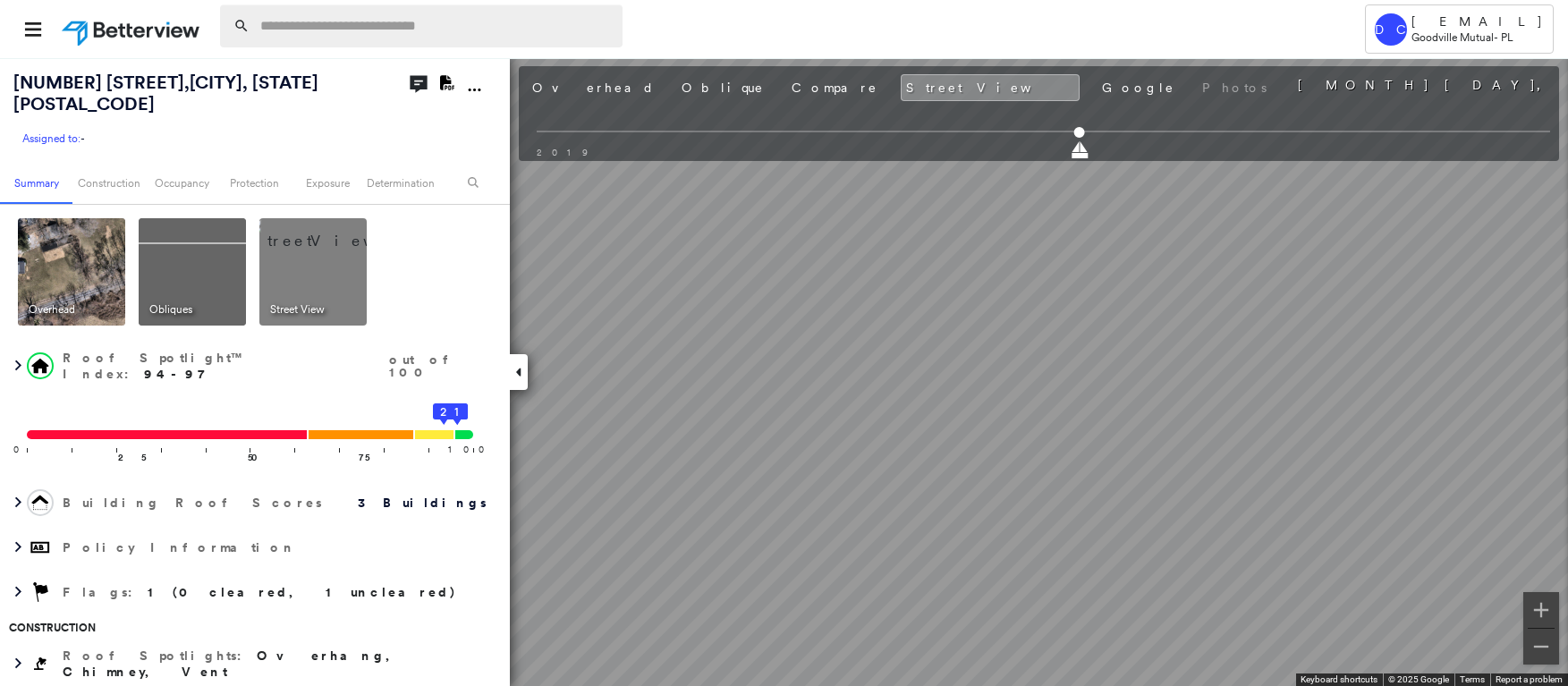 click at bounding box center [436, 26] 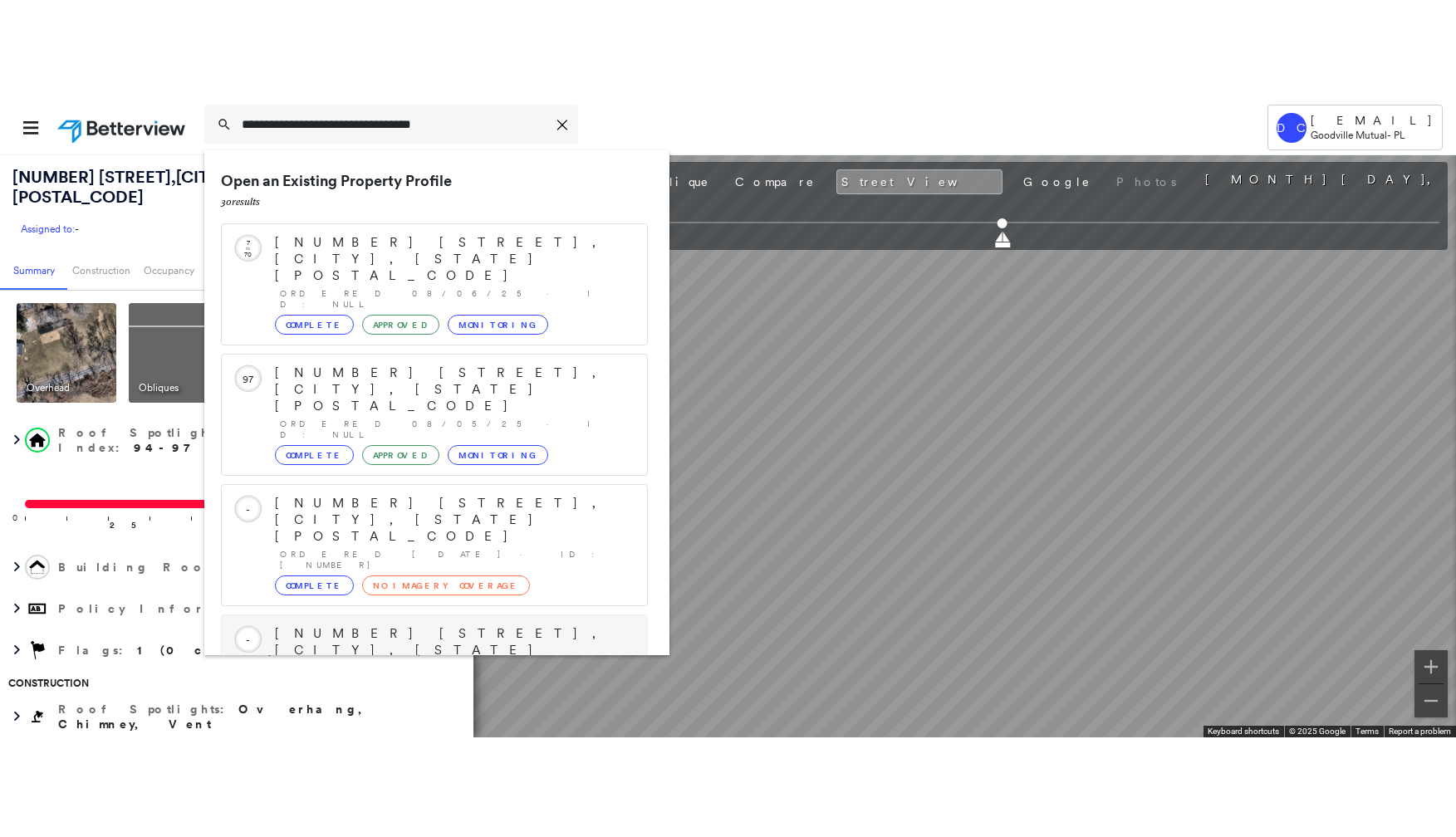 scroll, scrollTop: 175, scrollLeft: 0, axis: vertical 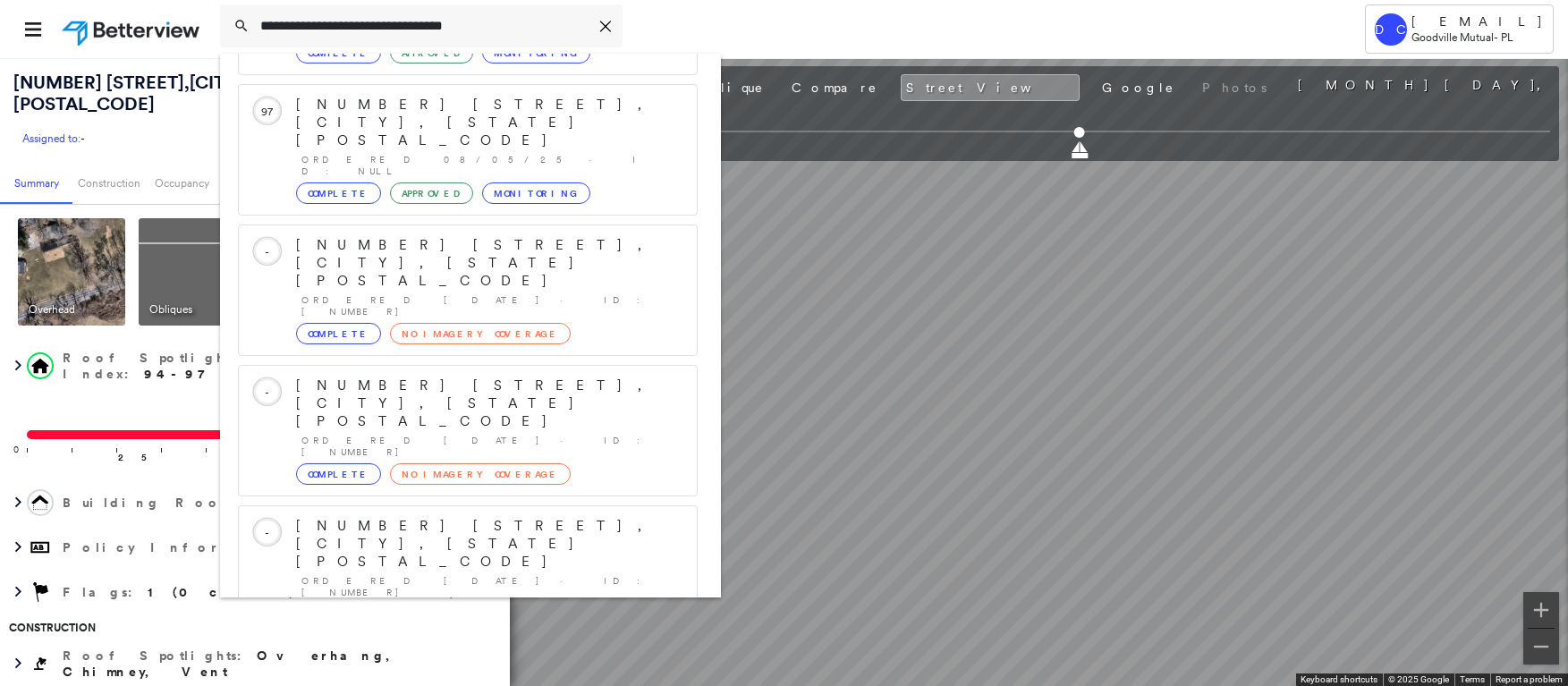 type on "**********" 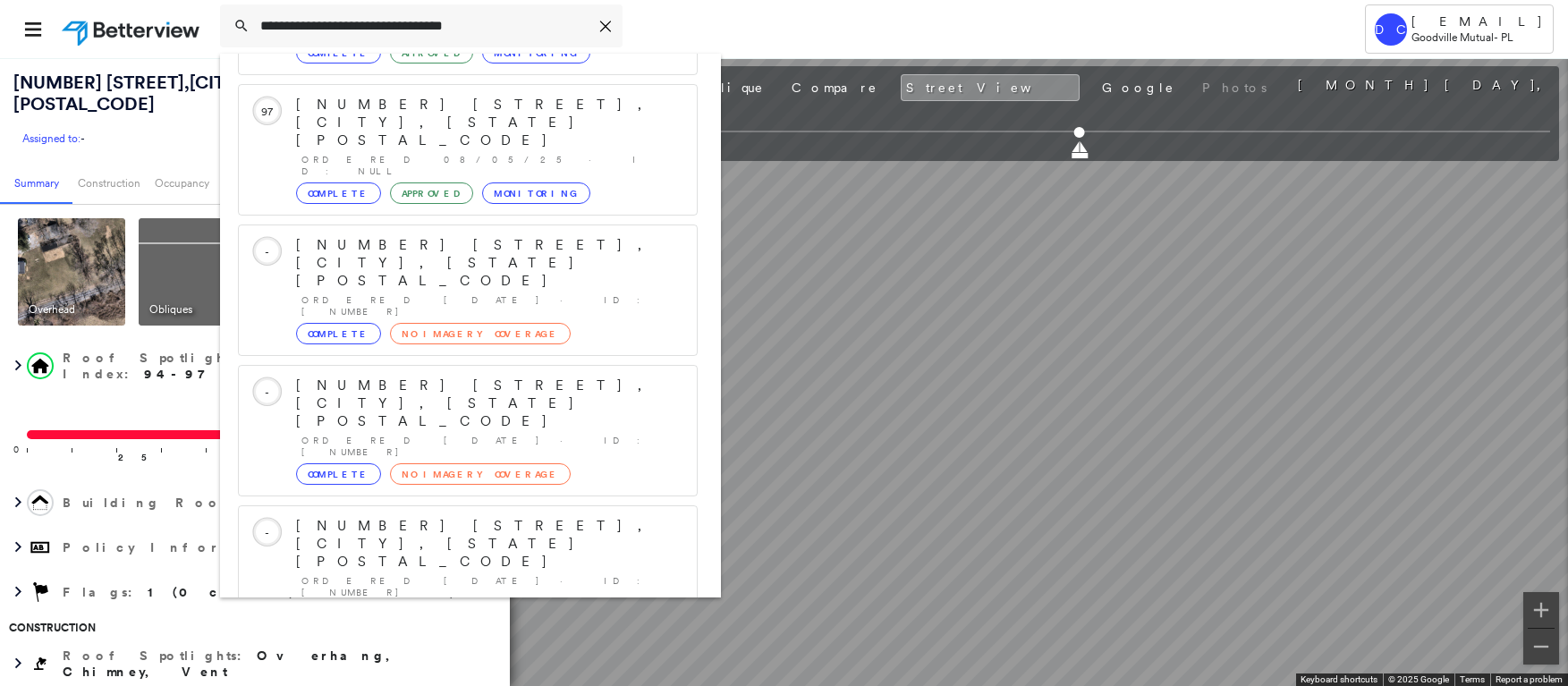 click on "[NUMBER] [STREET], [CITY], [STATE] [POSTAL_CODE]" at bounding box center [448, 805] 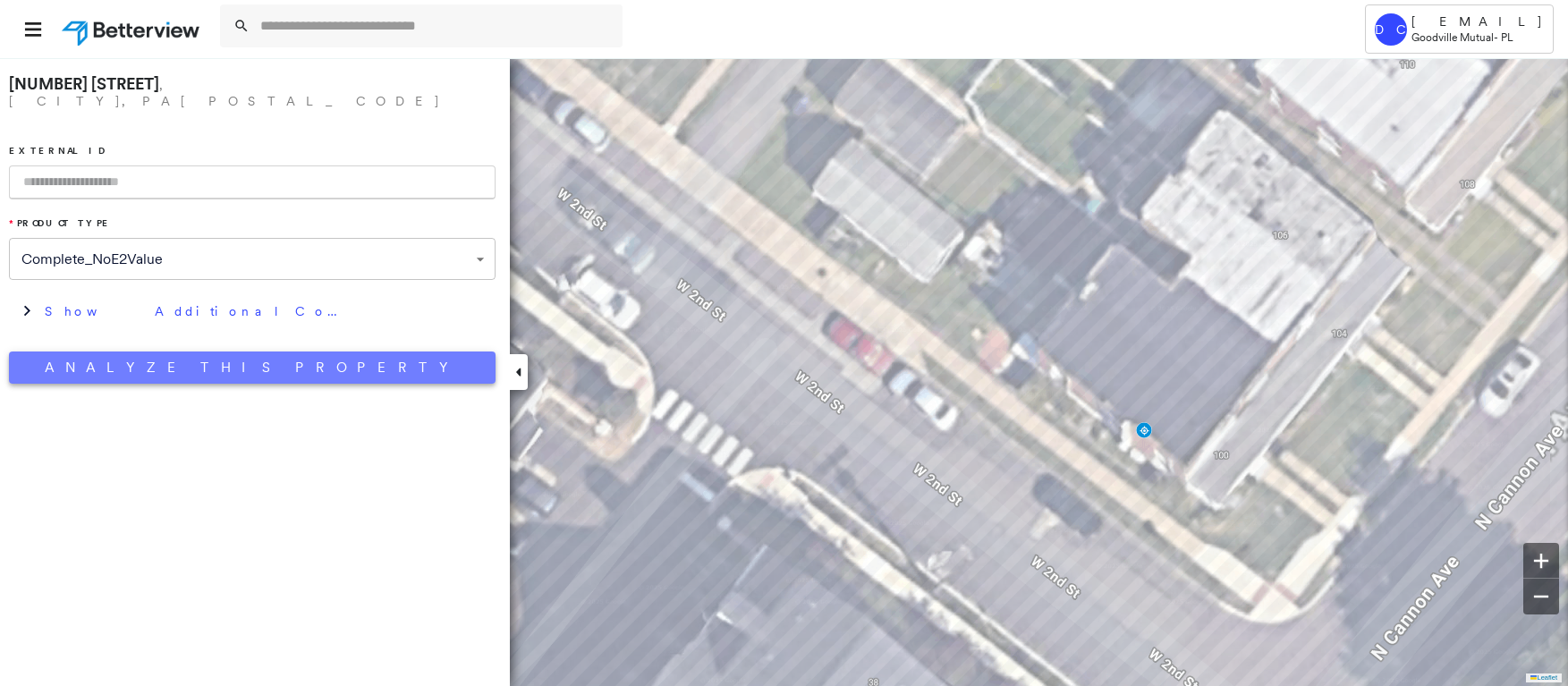 click on "Analyze This Property" at bounding box center (252, 368) 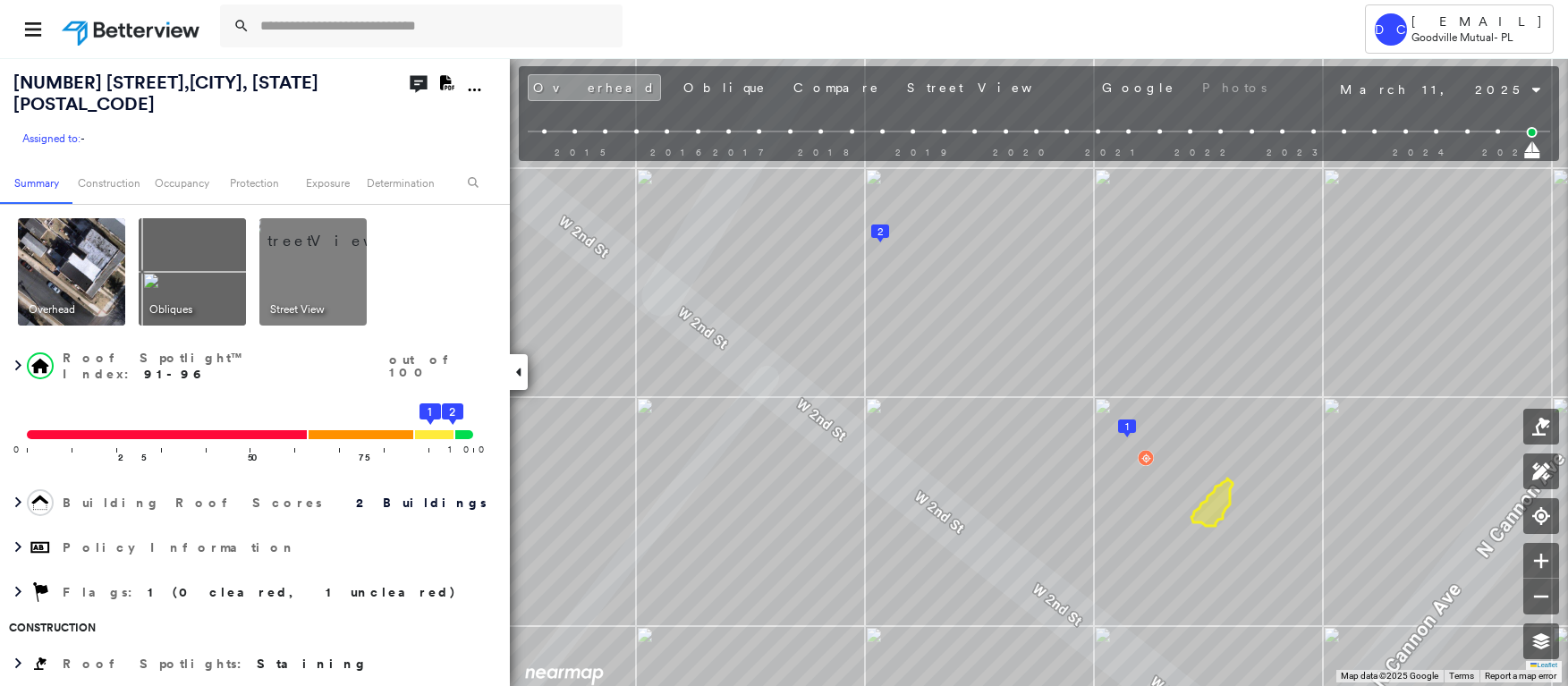 click at bounding box center (335, 232) 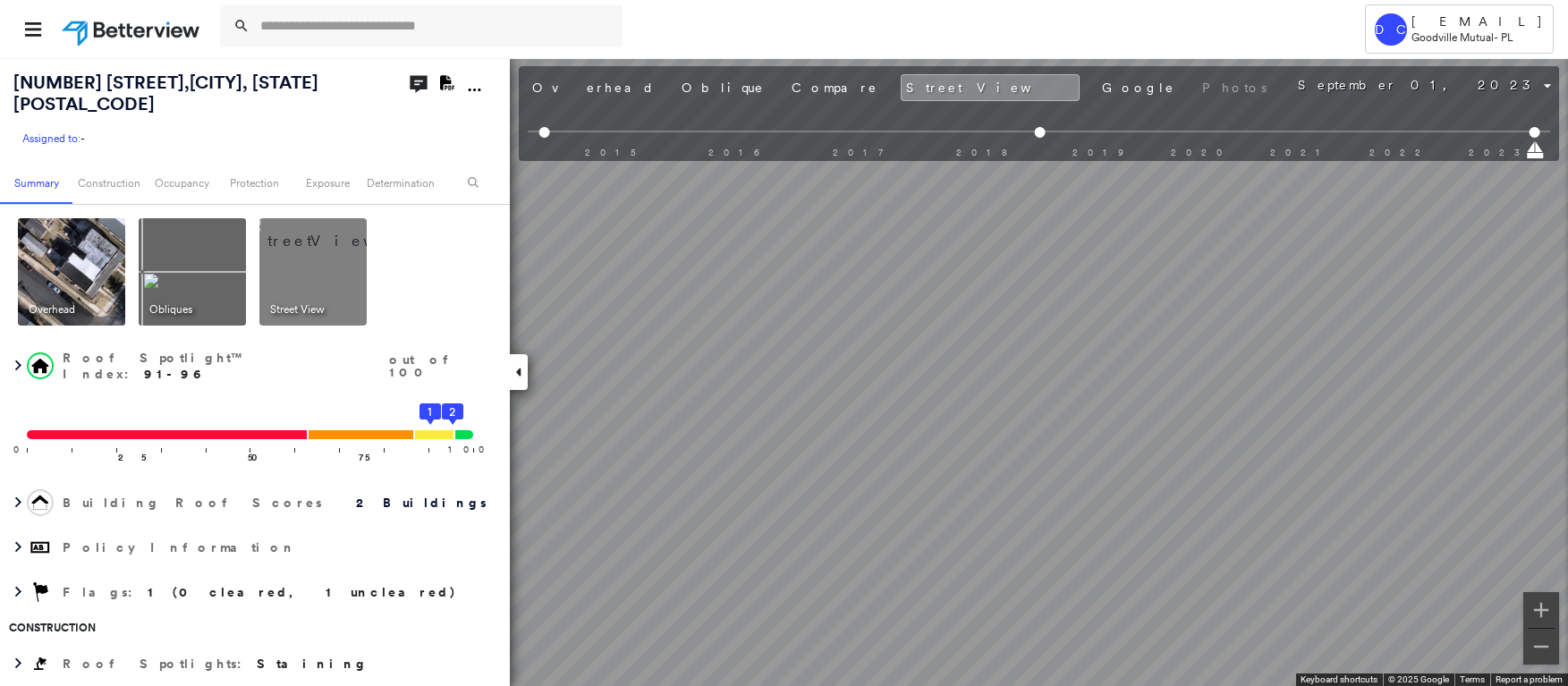 click on "Tower DC [EMAIL] Goodville Mutual - PL [NUMBER] [STREET] , [CITY], [STATE] [POSTAL_CODE] Assigned to: - Assigned to: - Assigned to: - Open Comments Download PDF Report Summary Construction Occupancy Protection Exposure Determination Overhead Obliques Street View Roof Spotlight™ Index : 91-96 out of 100 0 100 25 50 75 2 1 Building Roof Scores 2 Buildings Policy Information Flags : 1 (0 cleared, 1 uncleared) Construction Roof Spotlights : Staining Property Features Roof Size & Shape : 2 buildings Assessor and MLS Details Occupancy Ownership Place Detail Property Lookup Google - Places Smarty Streets - Surrounding Properties Protection Protection US Fire Administration: Nearest Fire Stations Exposure Crime Regional Hazard: 3 out of 5 Additional Perils Guidewire HazardHub FEMA Risk Index Determination Flags : 1 (0 cleared, 1 uncleared) Uncleared Flags (1) Cleared Flags (0) Above Average Flagged 08/07/25 Clear Action Taken New Entry History Quote/New Business Terms & Conditions Save" at bounding box center [784, 343] 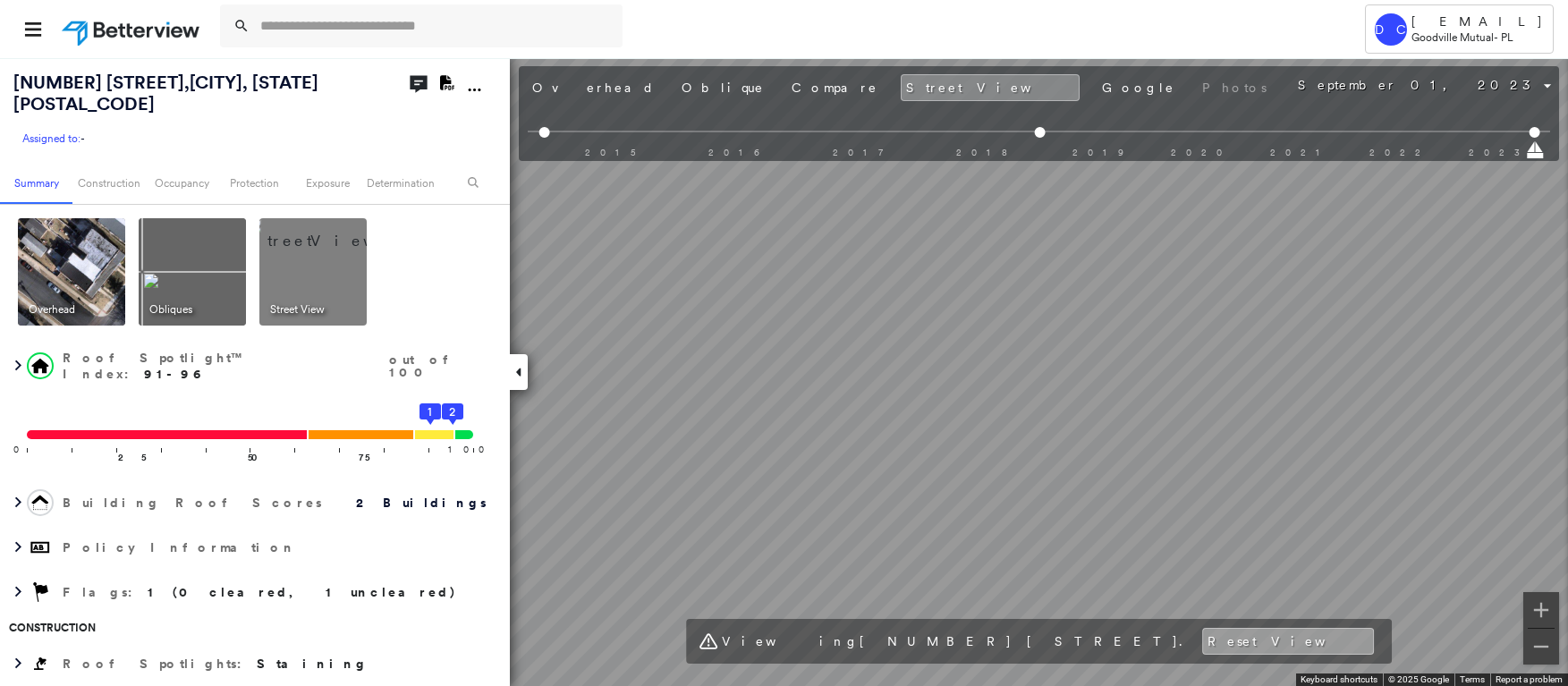click on "Reset View" at bounding box center [1288, 641] 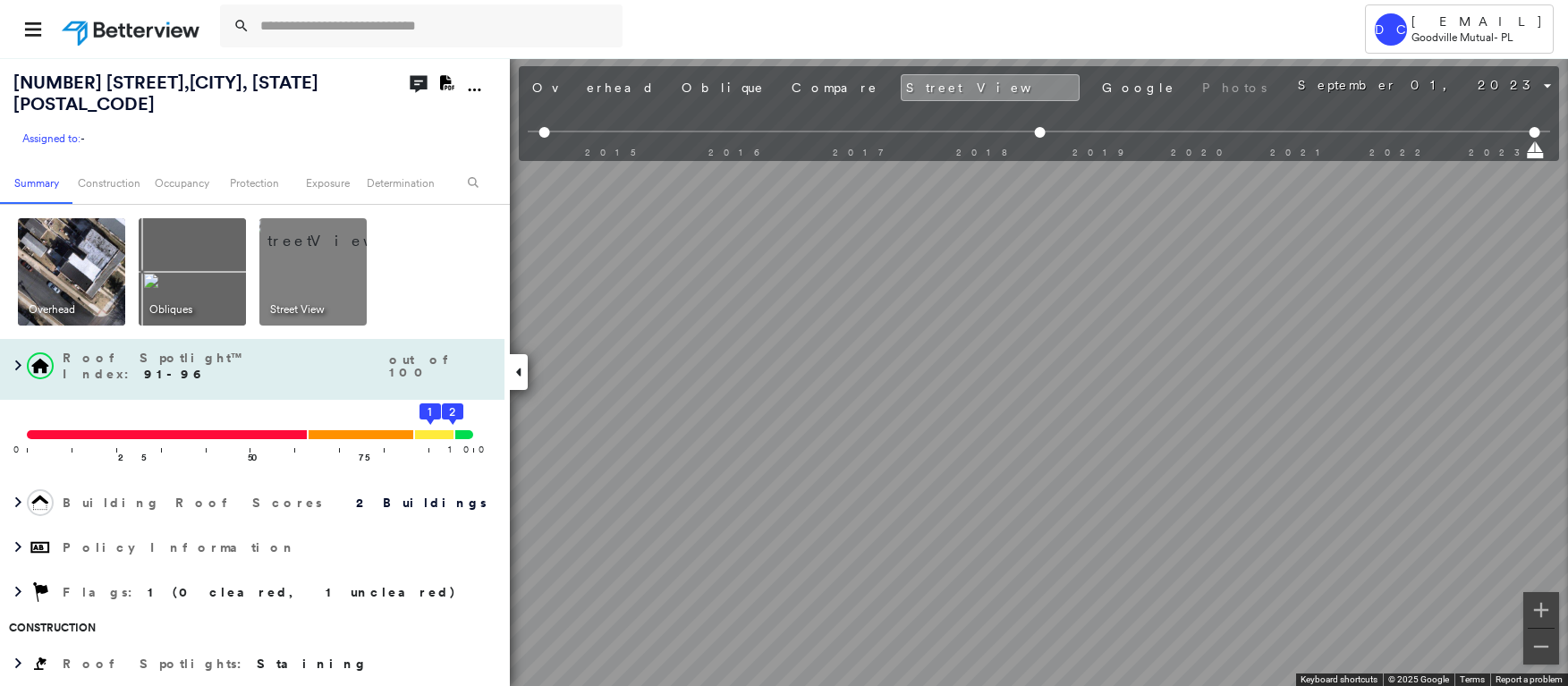 click on "[NUMBER] [STREET] , [CITY], [STATE] [POSTAL_CODE] Assigned to: - Assigned to: - Assigned to: - Open Comments Download PDF Report Summary Construction Occupancy Protection Exposure Determination Overhead Obliques Street View Roof Spotlight™ Index : 91-96 out of 100 0 100 25 50 75 2 1 Building Roof Scores 2 Buildings Policy Information Flags : 1 (0 cleared, 1 uncleared) Construction Roof Spotlights : Staining Property Features Roof Size & Shape : 2 buildings Assessor and MLS Details Occupancy Ownership Place Detail Property Lookup Google - Places Smarty Streets - Surrounding Properties Protection Protection US Fire Administration: Nearest Fire Stations Exposure Crime Regional Hazard: 3 out of 5 Additional Perils Guidewire HazardHub FEMA Risk Index Determination Flags : 1 (0 cleared, 1 uncleared) Uncleared Flags (1) Cleared Flags (0) Above Average Flagged 08/07/25 Clear Action Taken New Entry History Quote/New Business Terms & Conditions Save" at bounding box center [784, 371] 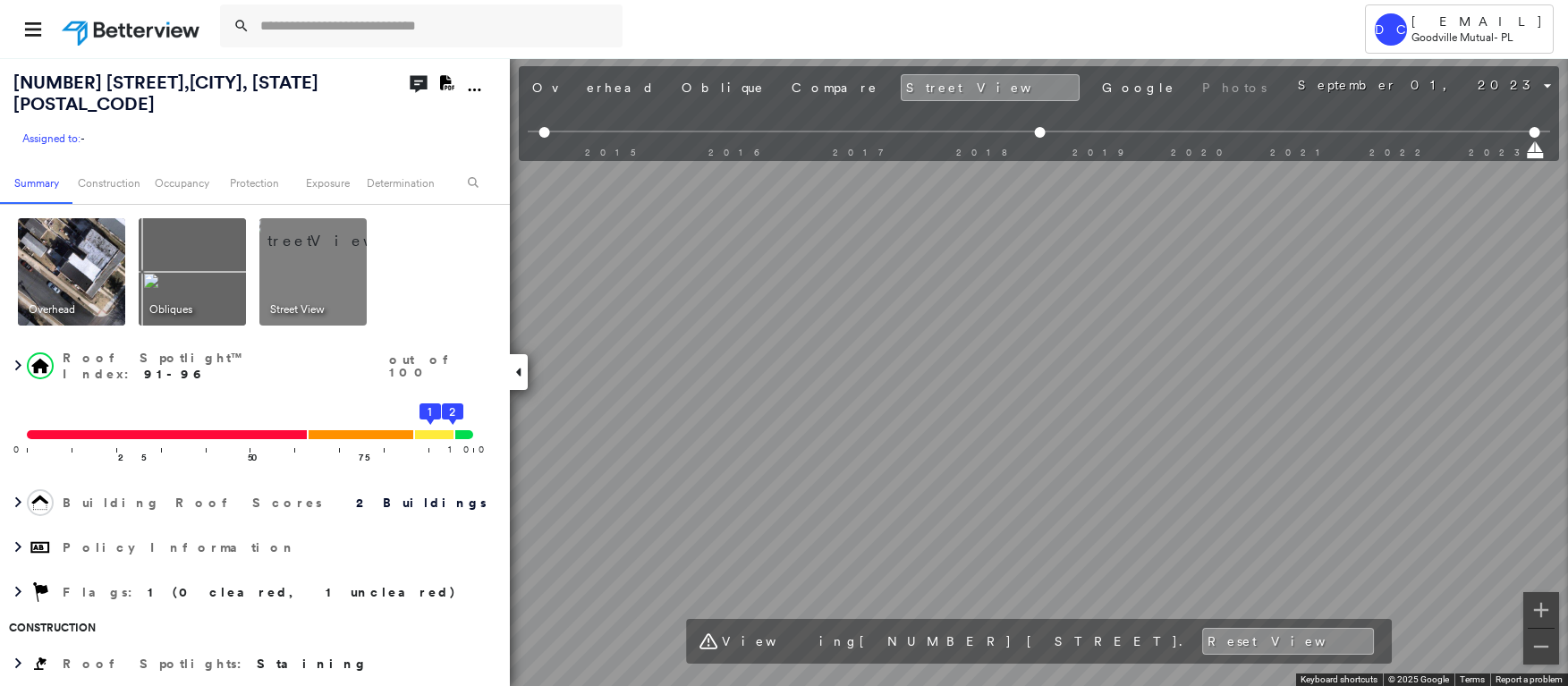 click on "Street View" at bounding box center (297, 309) 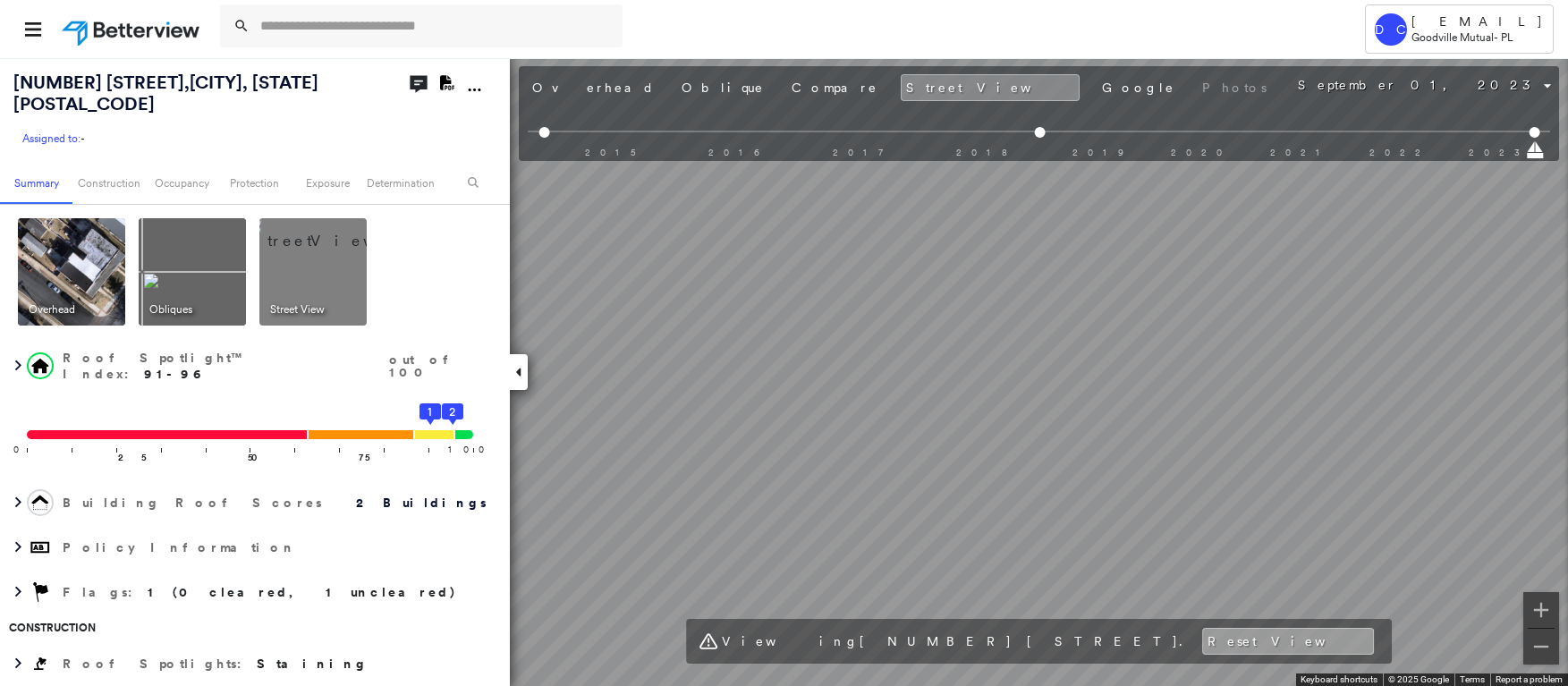click on "Reset View" at bounding box center (1288, 641) 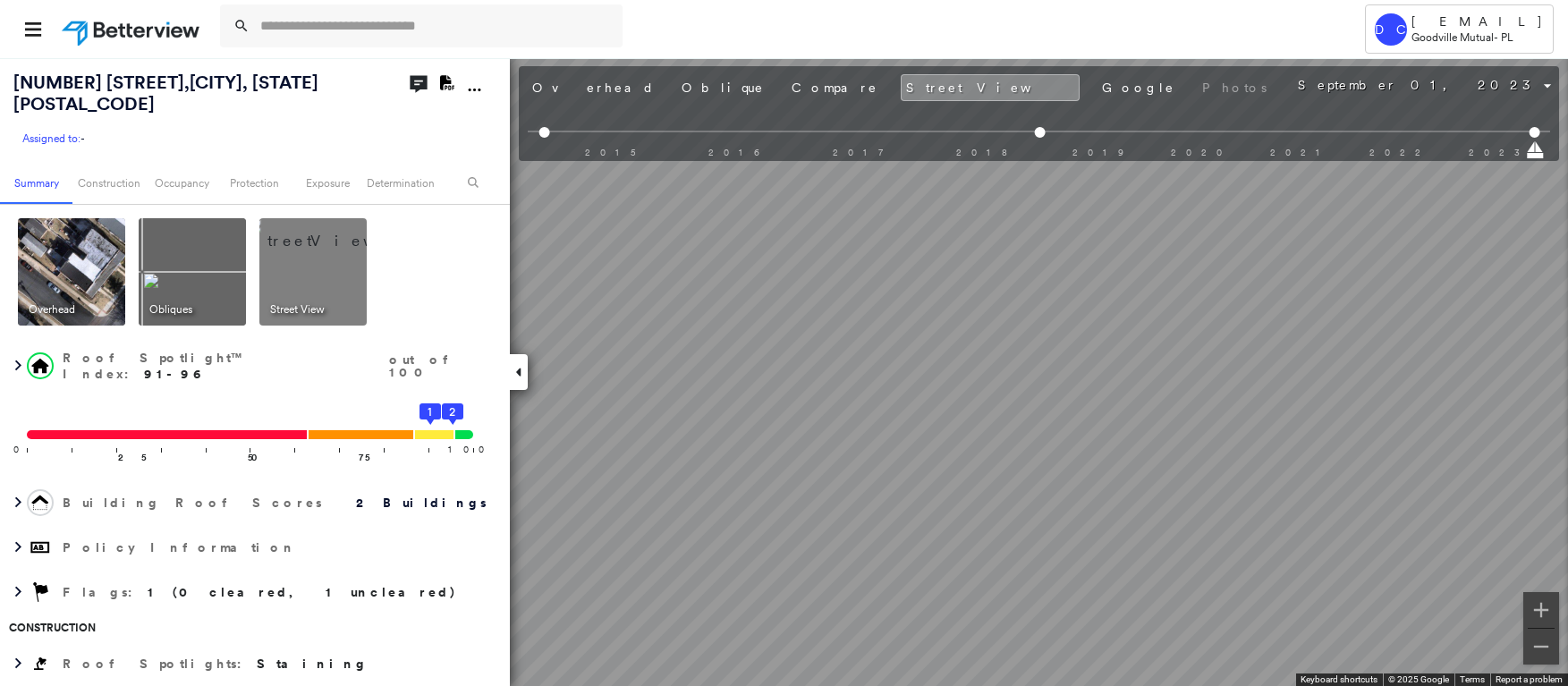 click on "Tower DC [EMAIL] Goodville Mutual - PL [NUMBER] [STREET] , [CITY], [STATE] [POSTAL_CODE] Assigned to: - Assigned to: - Assigned to: - Open Comments Download PDF Report Summary Construction Occupancy Protection Exposure Determination Overhead Obliques Street View Roof Spotlight™ Index : 91-96 out of 100 0 100 25 50 75 2 1 Building Roof Scores 2 Buildings Policy Information Flags : 1 (0 cleared, 1 uncleared) Construction Roof Spotlights : Staining Property Features Roof Size & Shape : 2 buildings Assessor and MLS Details Occupancy Ownership Place Detail Property Lookup Google - Places Smarty Streets - Surrounding Properties Protection Protection US Fire Administration: Nearest Fire Stations Exposure Crime Regional Hazard: 3 out of 5 Additional Perils Guidewire HazardHub FEMA Risk Index Determination Flags : 1 (0 cleared, 1 uncleared) Uncleared Flags (1) Cleared Flags (0) Above Average Flagged 08/07/25 Clear Action Taken New Entry History Quote/New Business Terms & Conditions Save" at bounding box center [784, 343] 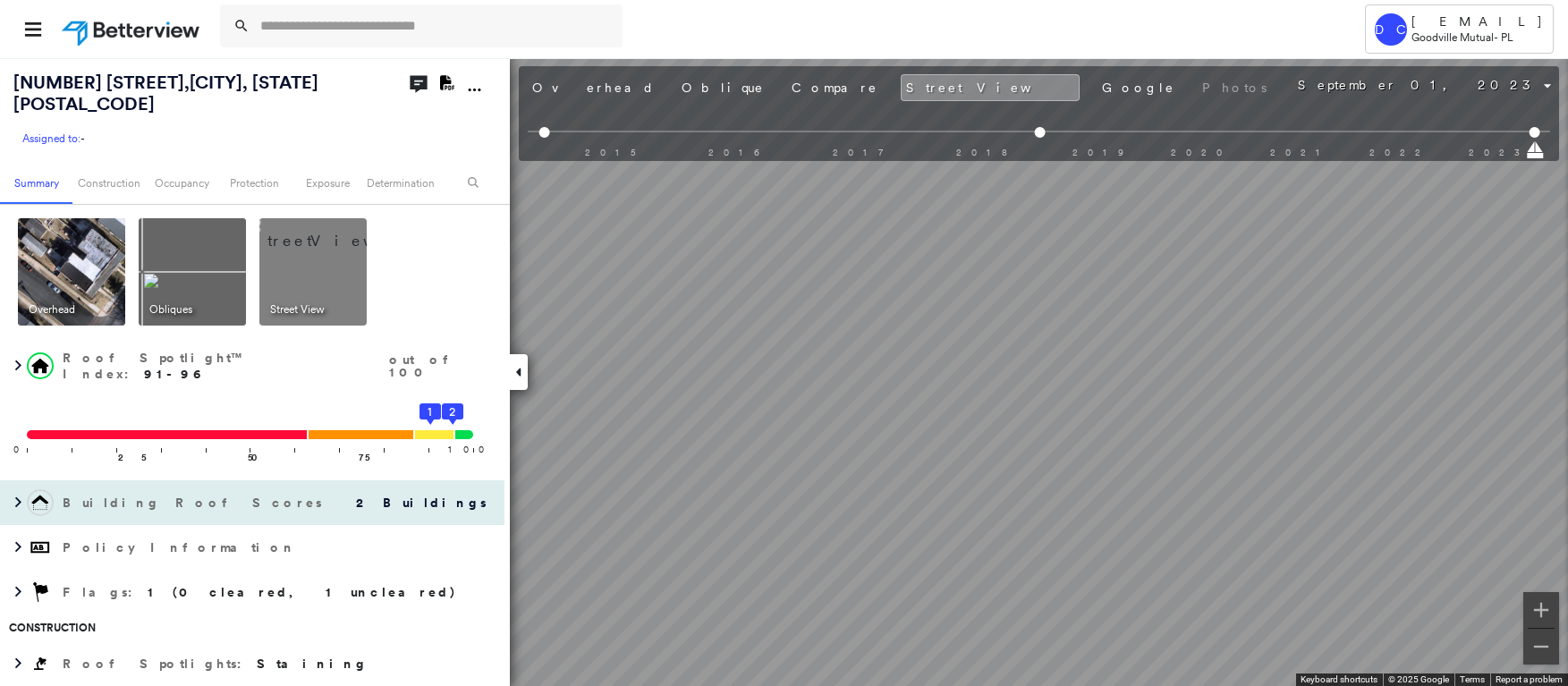 click on "[NUMBER] [STREET] , [CITY], [STATE] [POSTAL_CODE] Assigned to: - Assigned to: - Assigned to: - Open Comments Download PDF Report Summary Construction Occupancy Protection Exposure Determination Overhead Obliques Street View Roof Spotlight™ Index : 91-96 out of 100 0 100 25 50 75 2 1 Building Roof Scores 2 Buildings Policy Information Flags : 1 (0 cleared, 1 uncleared) Construction Roof Spotlights : Staining Property Features Roof Size & Shape : 2 buildings Assessor and MLS Details Occupancy Ownership Place Detail Property Lookup Google - Places Smarty Streets - Surrounding Properties Protection Protection US Fire Administration: Nearest Fire Stations Exposure Crime Regional Hazard: 3 out of 5 Additional Perils Guidewire HazardHub FEMA Risk Index Determination Flags : 1 (0 cleared, 1 uncleared) Uncleared Flags (1) Cleared Flags (0) Above Average Flagged 08/07/25 Clear Action Taken New Entry History Quote/New Business Terms & Conditions Save" at bounding box center [784, 371] 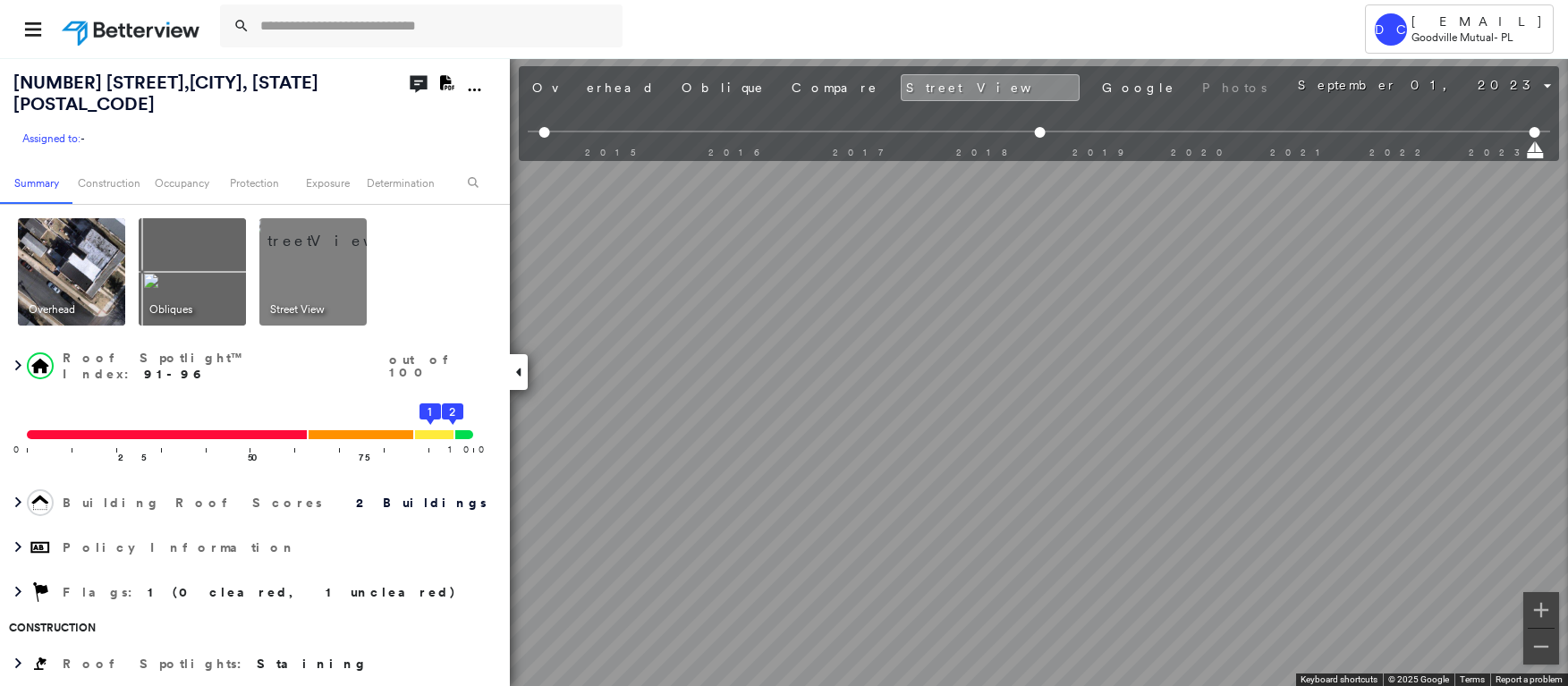 click on "Tower DC [EMAIL] Goodville Mutual - PL [NUMBER] [STREET] , [CITY], [STATE] [POSTAL_CODE] Assigned to: - Assigned to: - Assigned to: - Open Comments Download PDF Report Summary Construction Occupancy Protection Exposure Determination Overhead Obliques Street View Roof Spotlight™ Index : 91-96 out of 100 0 100 25 50 75 2 1 Building Roof Scores 2 Buildings Policy Information Flags : 1 (0 cleared, 1 uncleared) Construction Roof Spotlights : Staining Property Features Roof Size & Shape : 2 buildings Assessor and MLS Details Occupancy Ownership Place Detail Property Lookup Google - Places Smarty Streets - Surrounding Properties Protection Protection US Fire Administration: Nearest Fire Stations Exposure Crime Regional Hazard: 3 out of 5 Additional Perils Guidewire HazardHub FEMA Risk Index Determination Flags : 1 (0 cleared, 1 uncleared) Uncleared Flags (1) Cleared Flags (0) Above Average Flagged 08/07/25 Clear Action Taken New Entry History Quote/New Business Terms & Conditions Save" at bounding box center [784, 343] 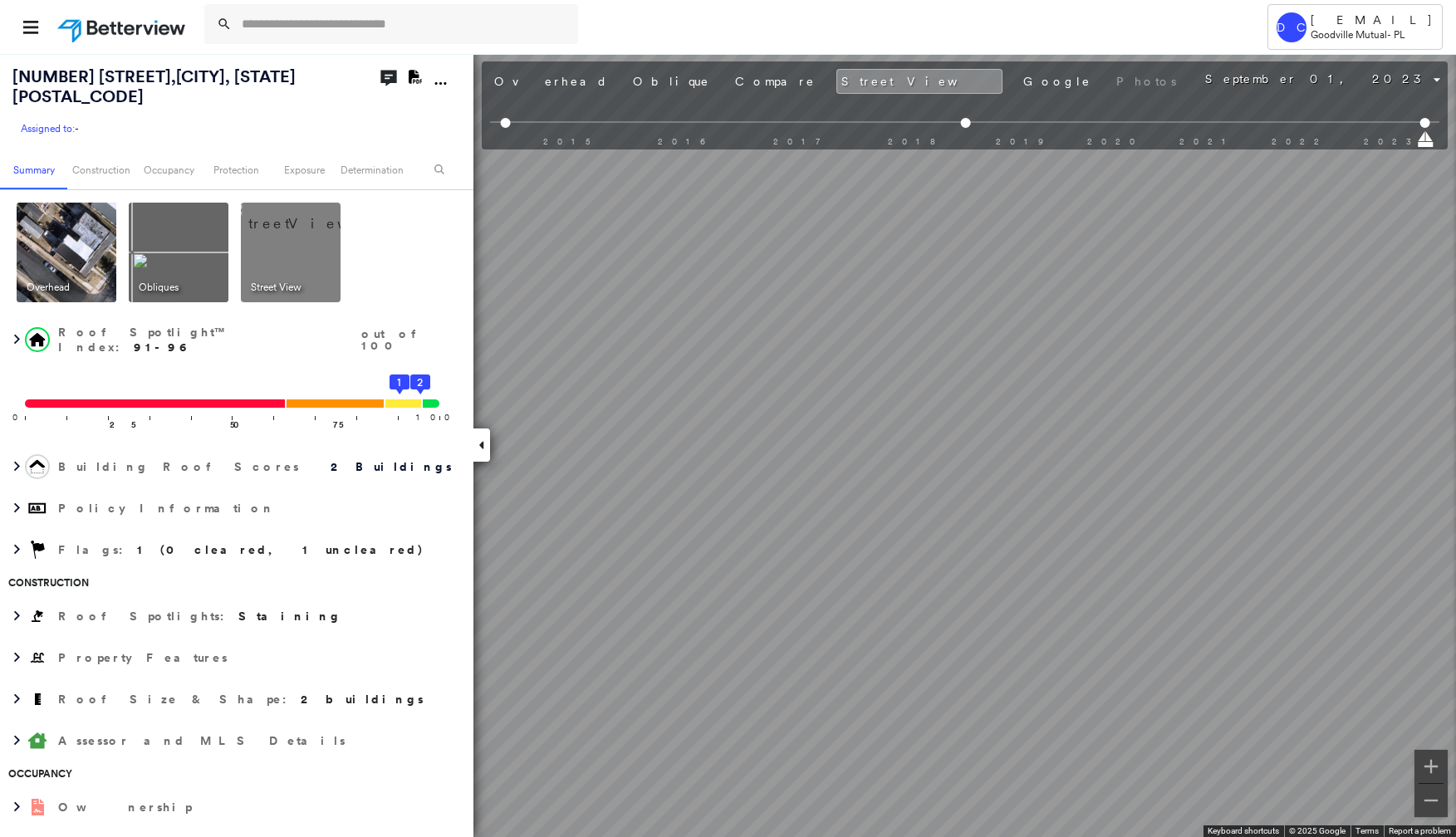 click at bounding box center (311, 215) 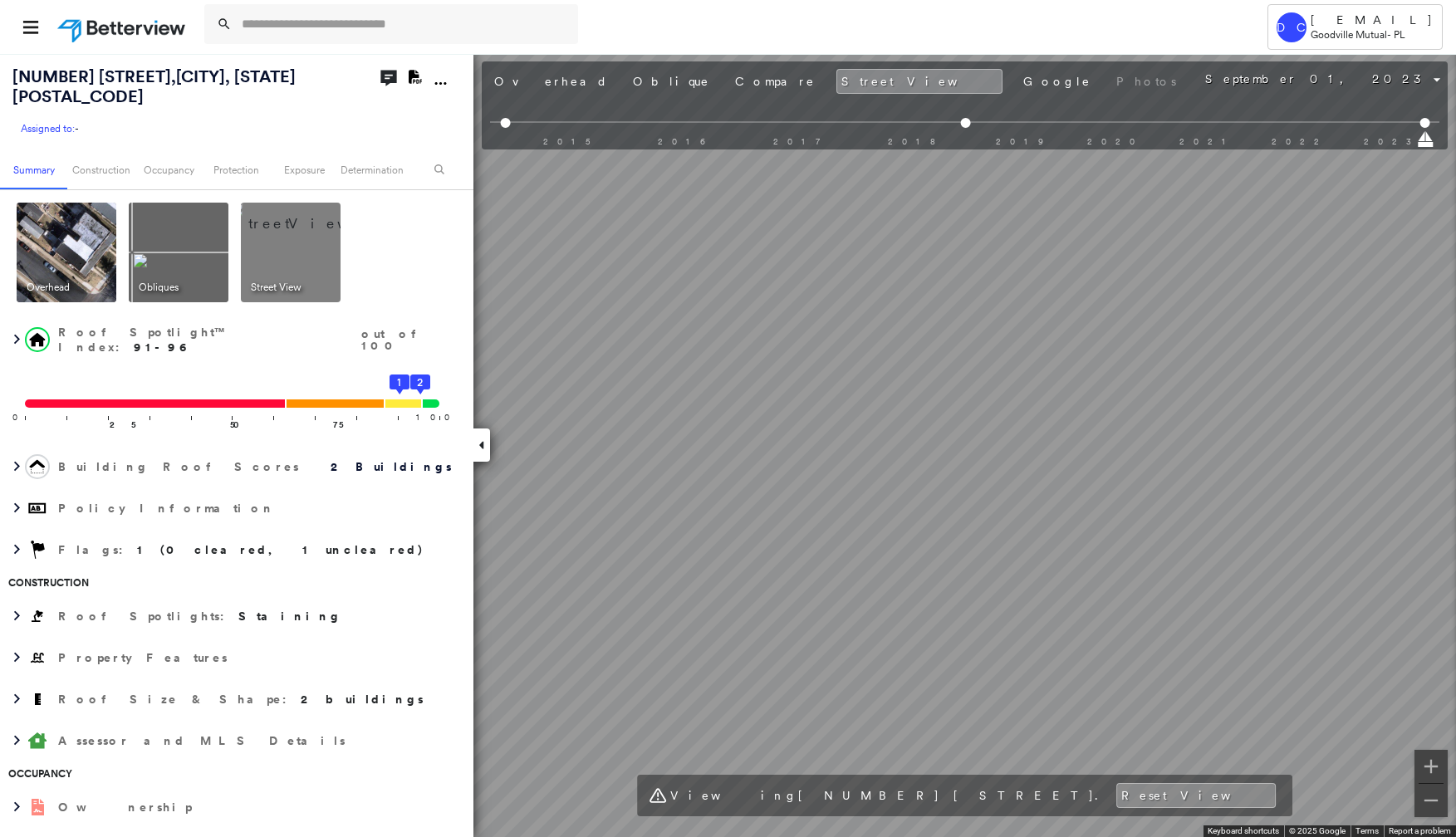 click at bounding box center [311, 215] 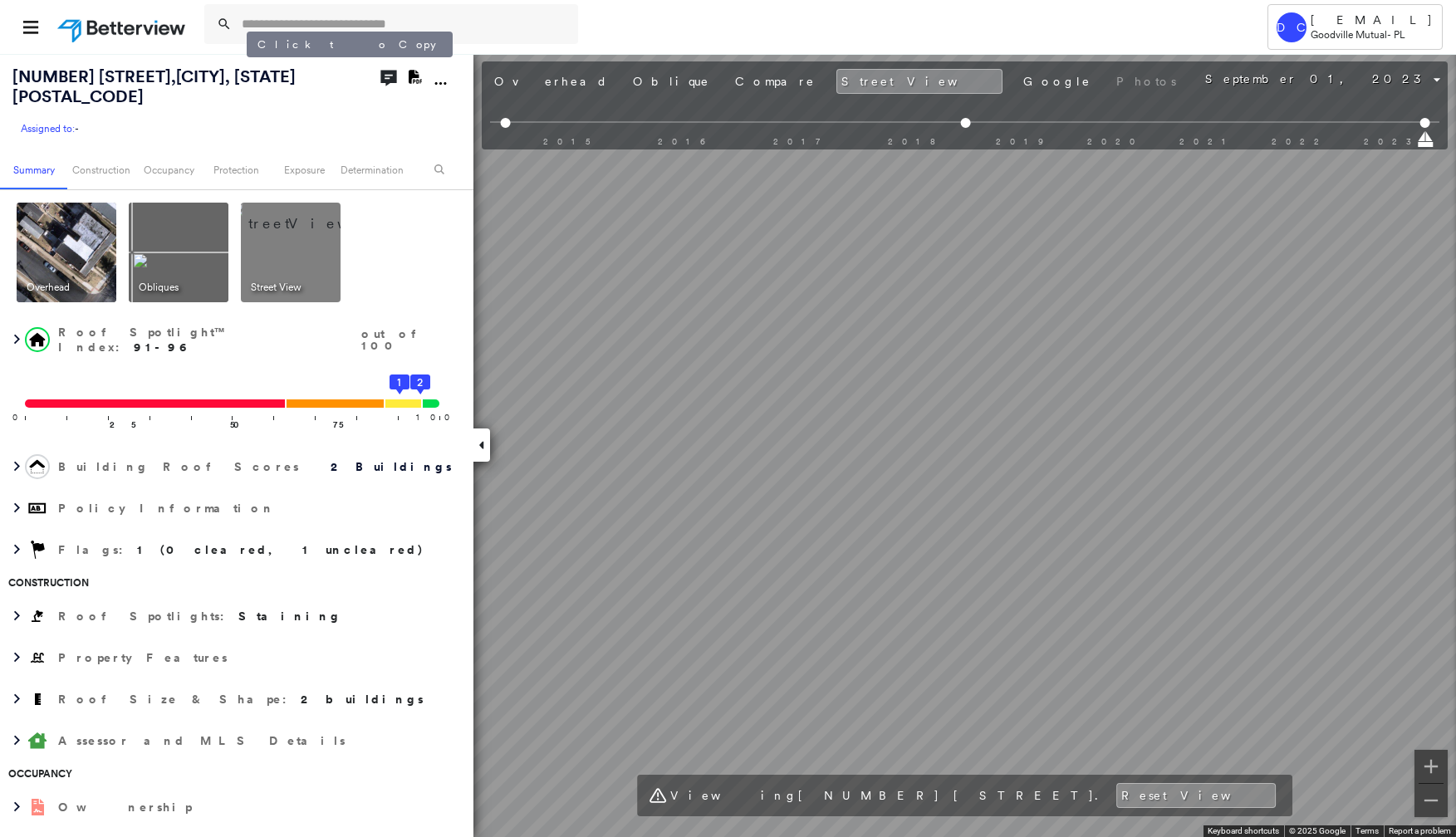 click on "[NUMBER] [STREET] , [CITY], [STATE] [POSTAL_CODE]" at bounding box center (154, 86) 